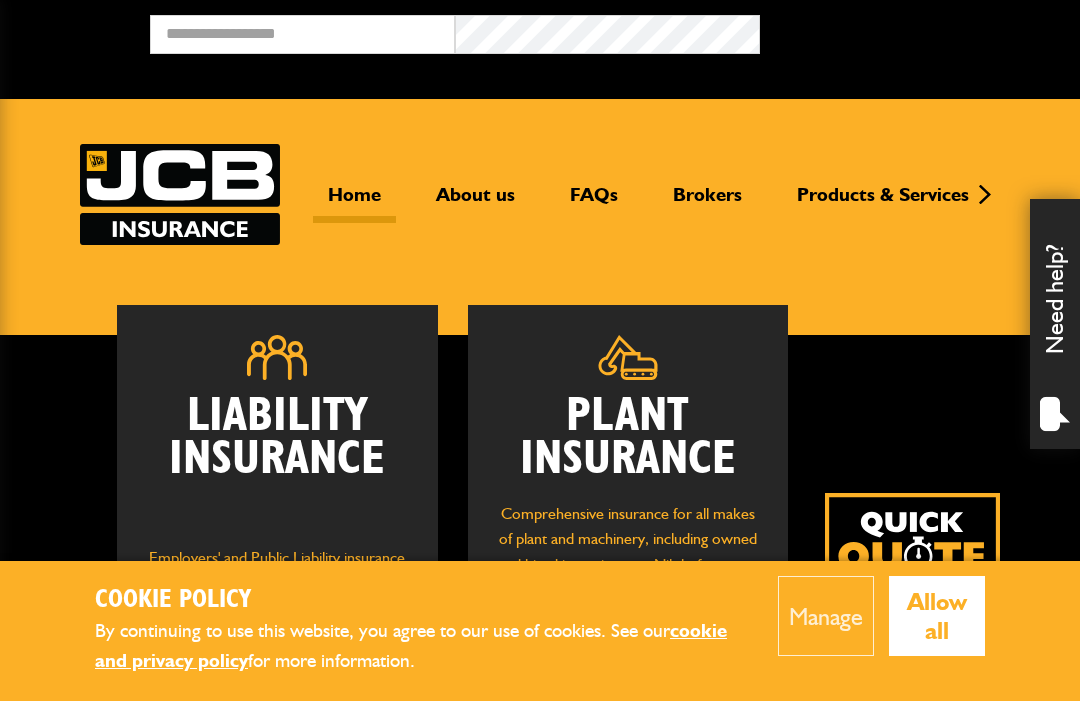 scroll, scrollTop: 0, scrollLeft: 0, axis: both 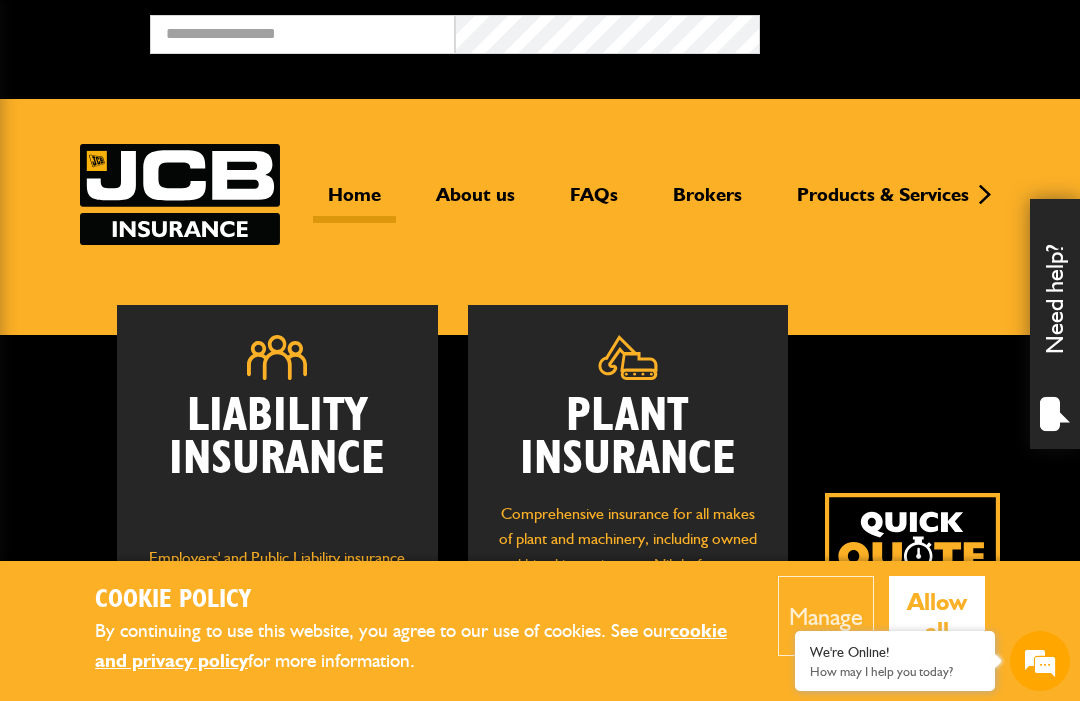 click on "Plant Insurance" at bounding box center [628, 438] 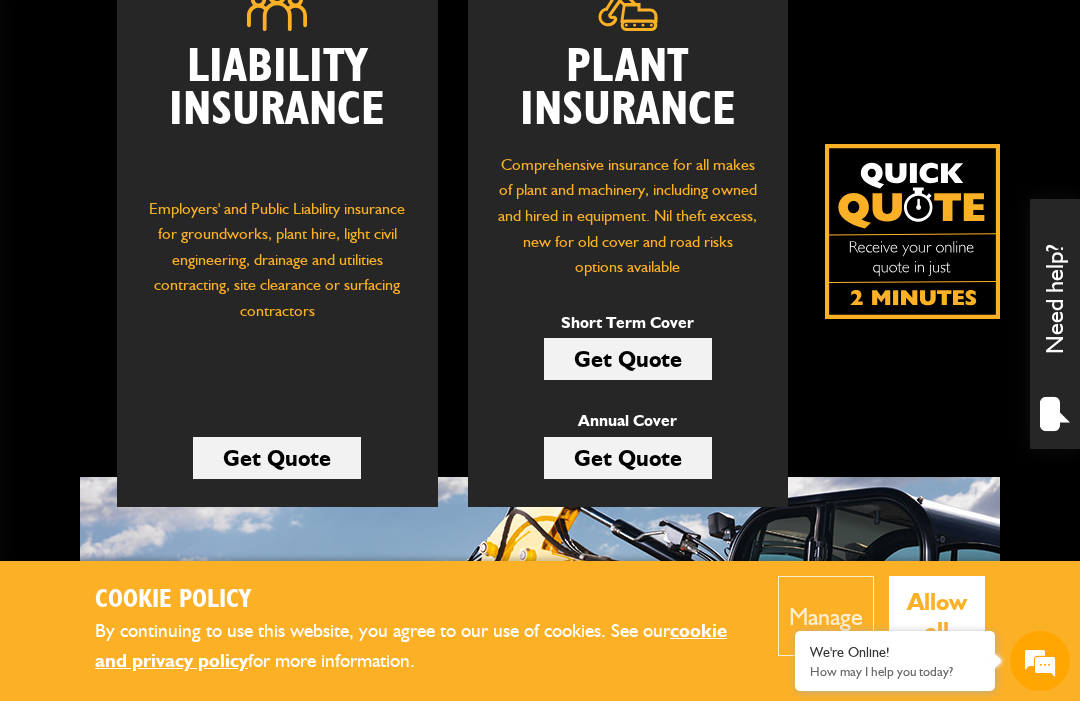 scroll, scrollTop: 351, scrollLeft: 0, axis: vertical 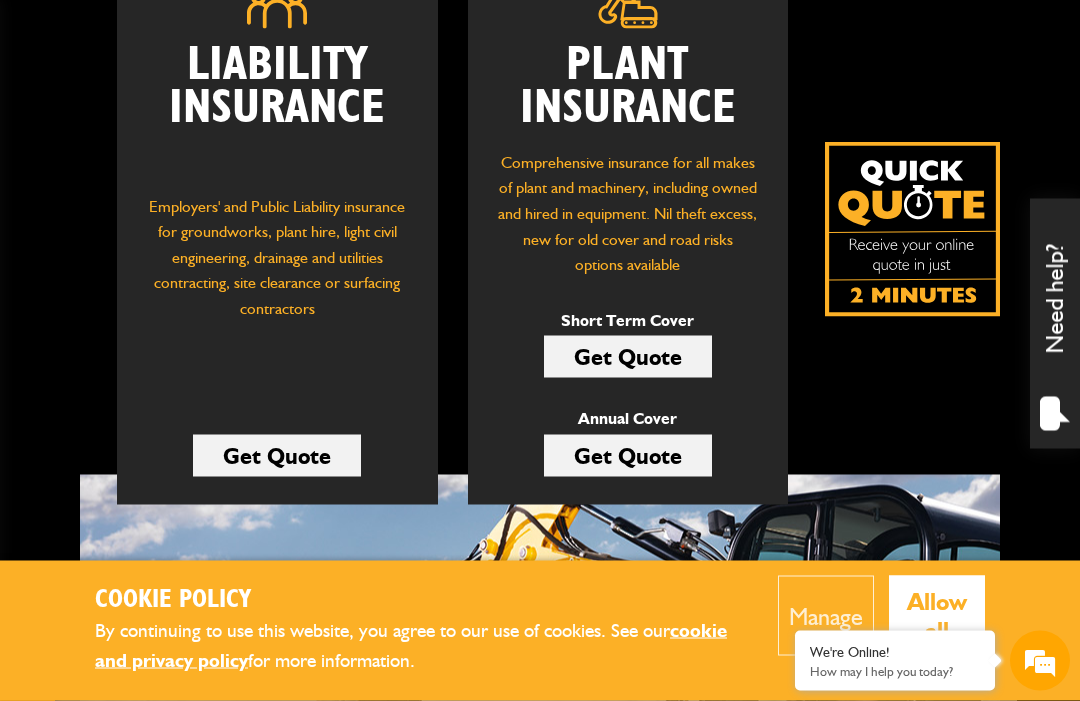 click on "Get Quote" at bounding box center [628, 357] 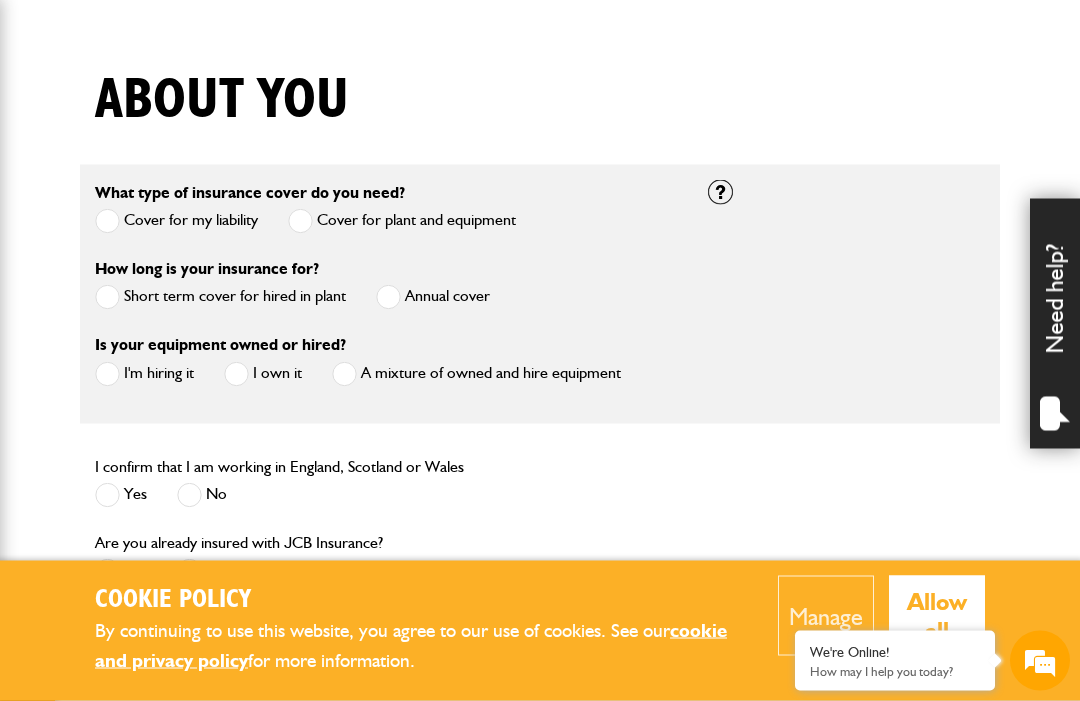 scroll, scrollTop: 454, scrollLeft: 0, axis: vertical 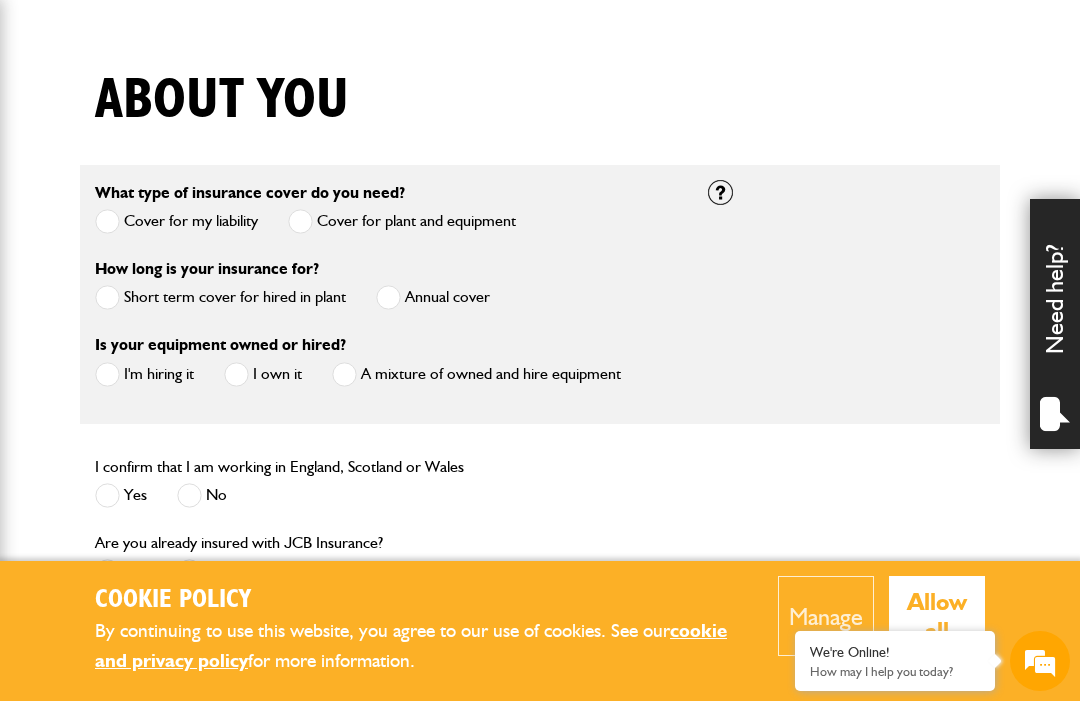 click at bounding box center [107, 297] 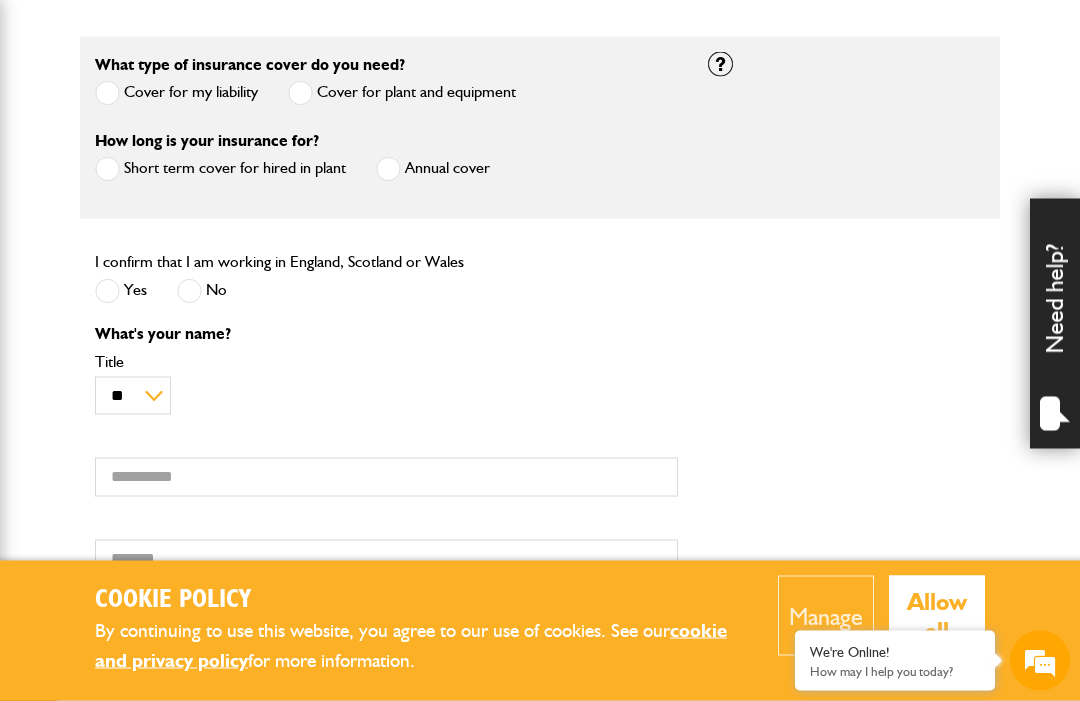 scroll, scrollTop: 583, scrollLeft: 0, axis: vertical 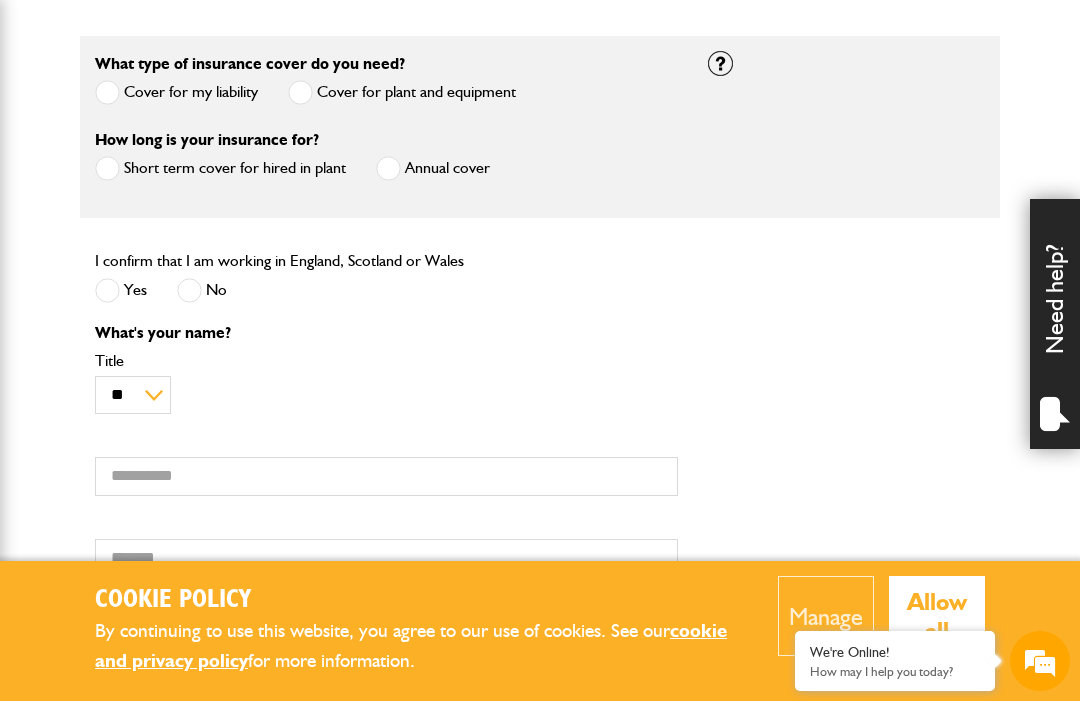 click at bounding box center [107, 290] 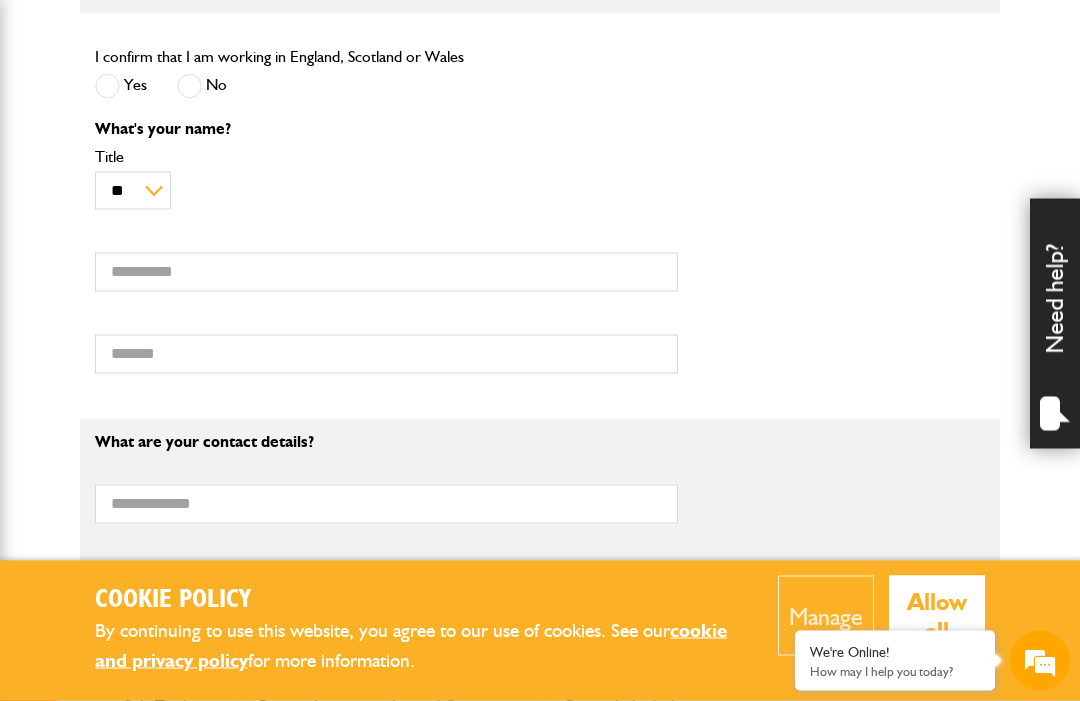 scroll, scrollTop: 787, scrollLeft: 0, axis: vertical 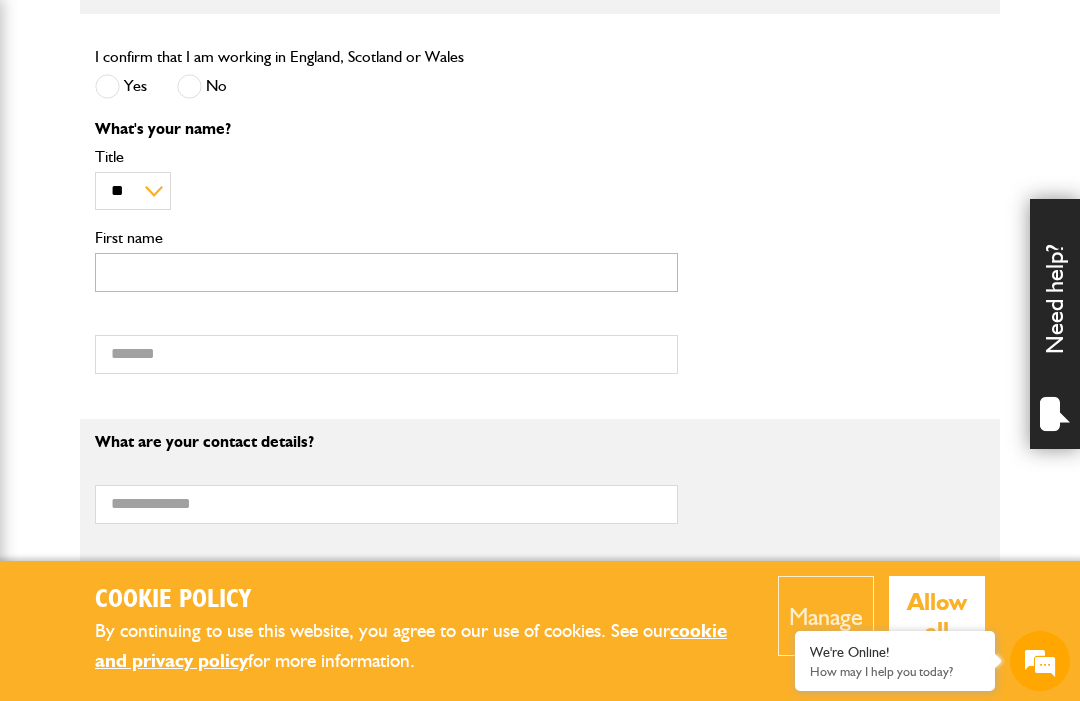 click on "First name" at bounding box center (386, 272) 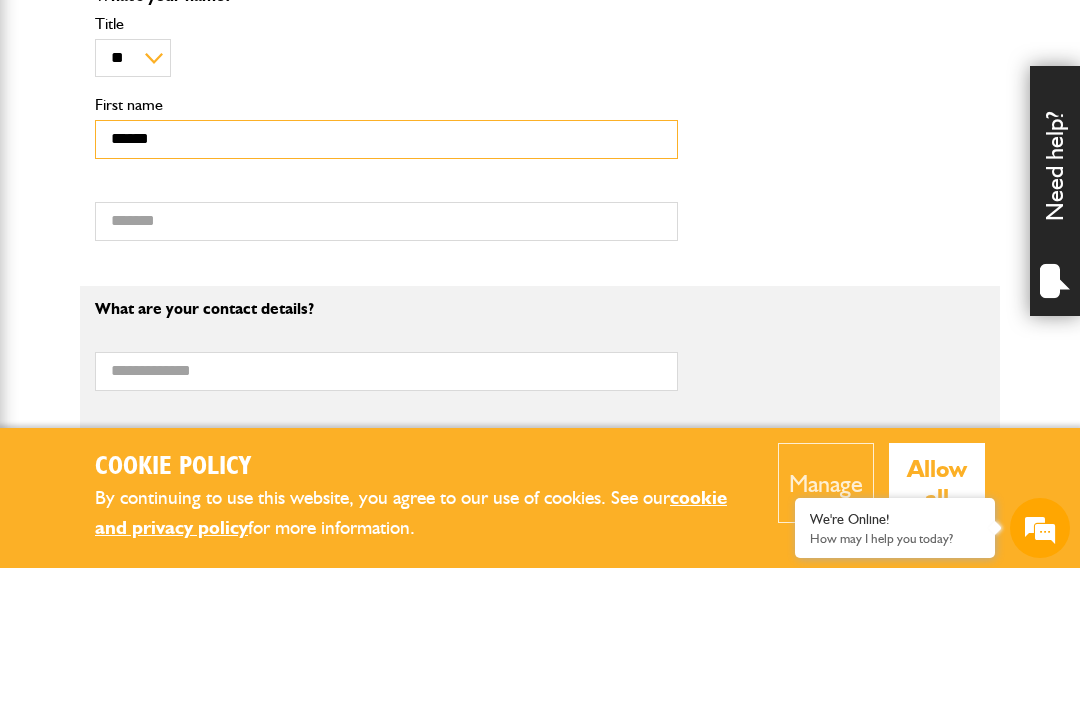 type on "******" 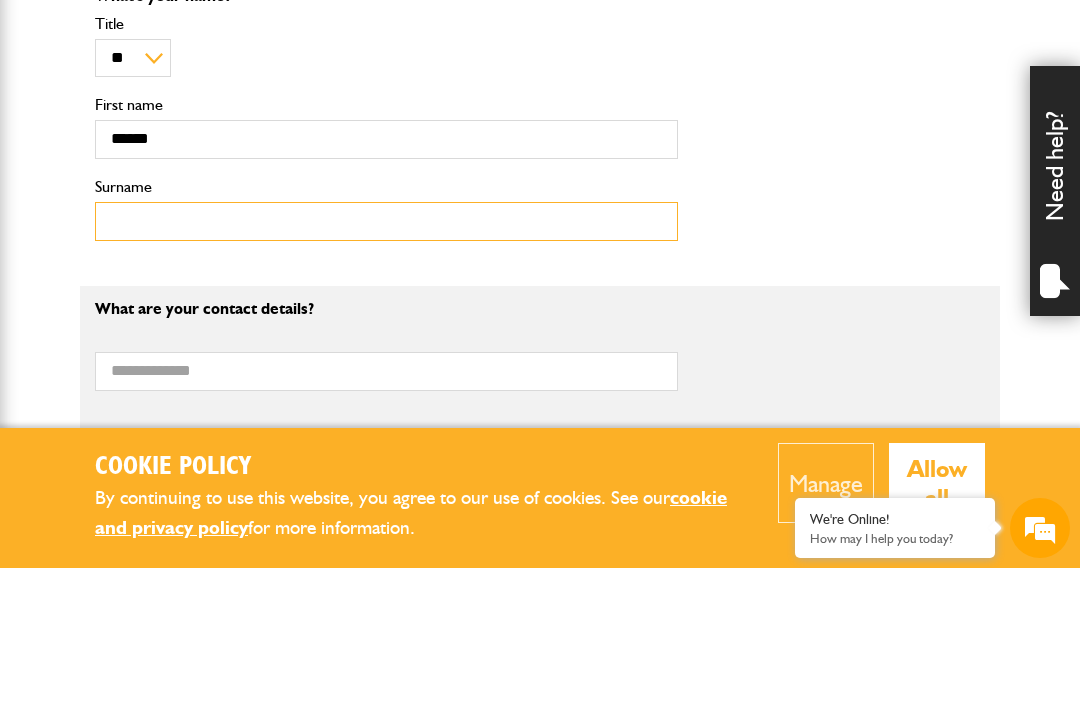 click on "Surname" at bounding box center (386, 354) 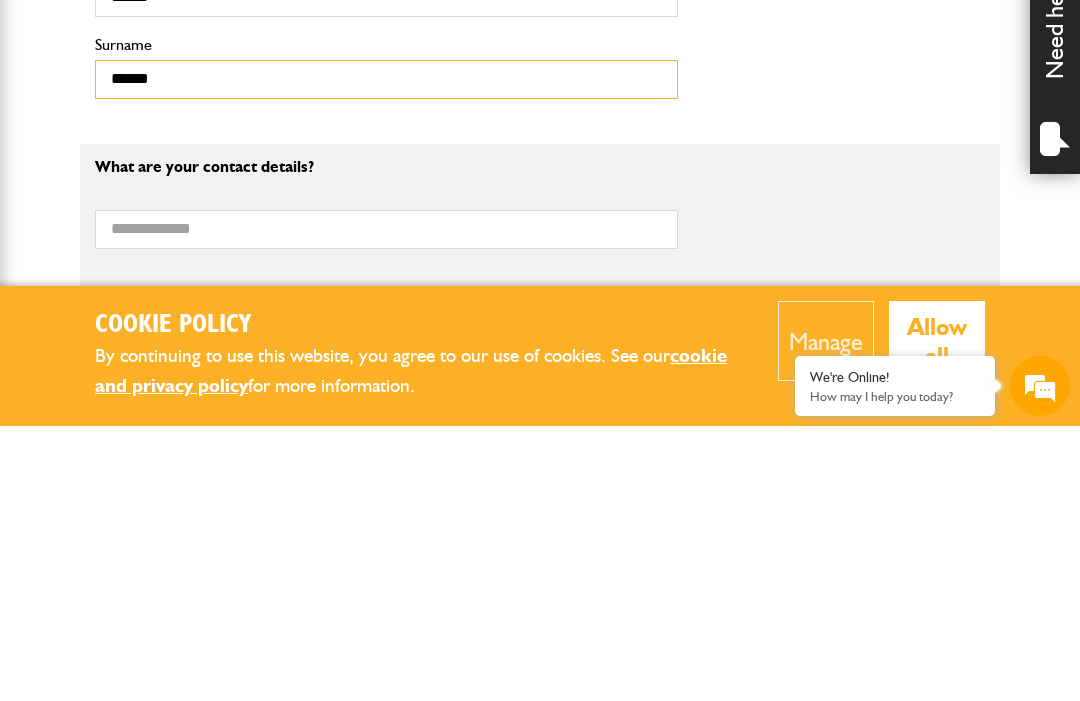 type on "******" 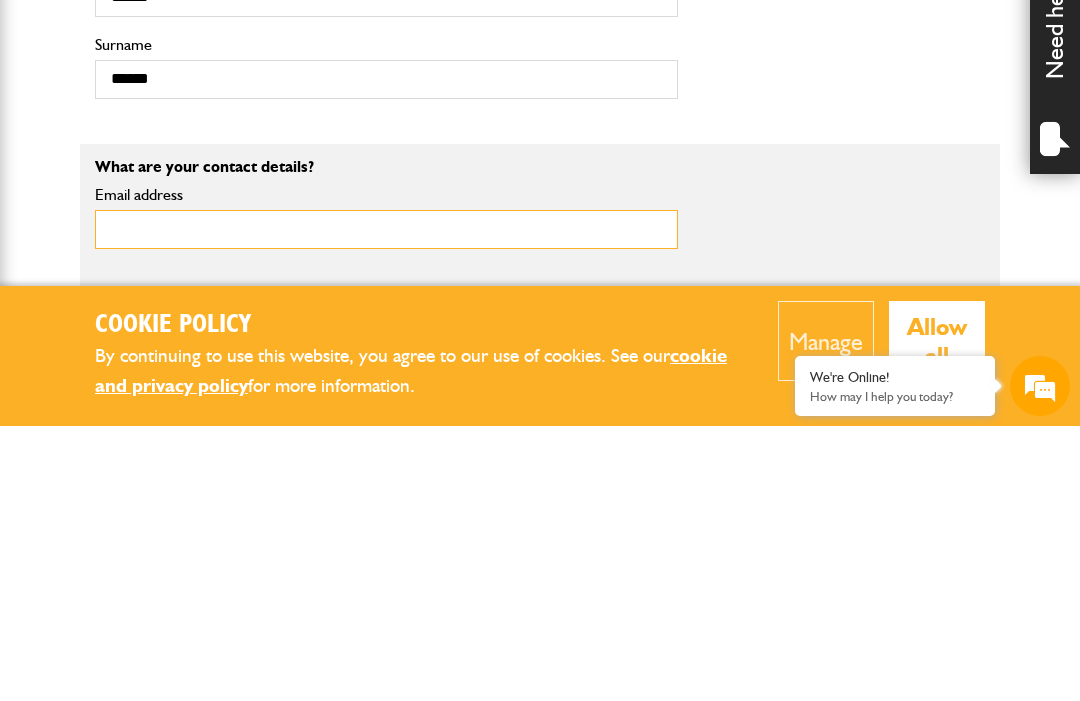 click on "Email address" at bounding box center (386, 504) 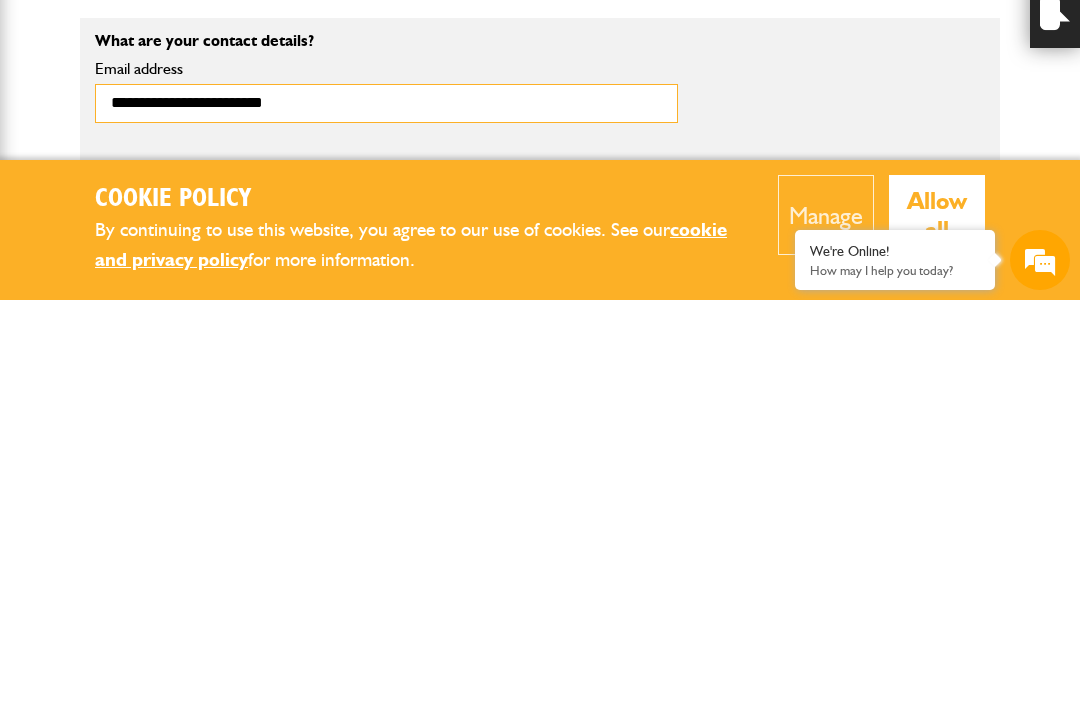 type on "**********" 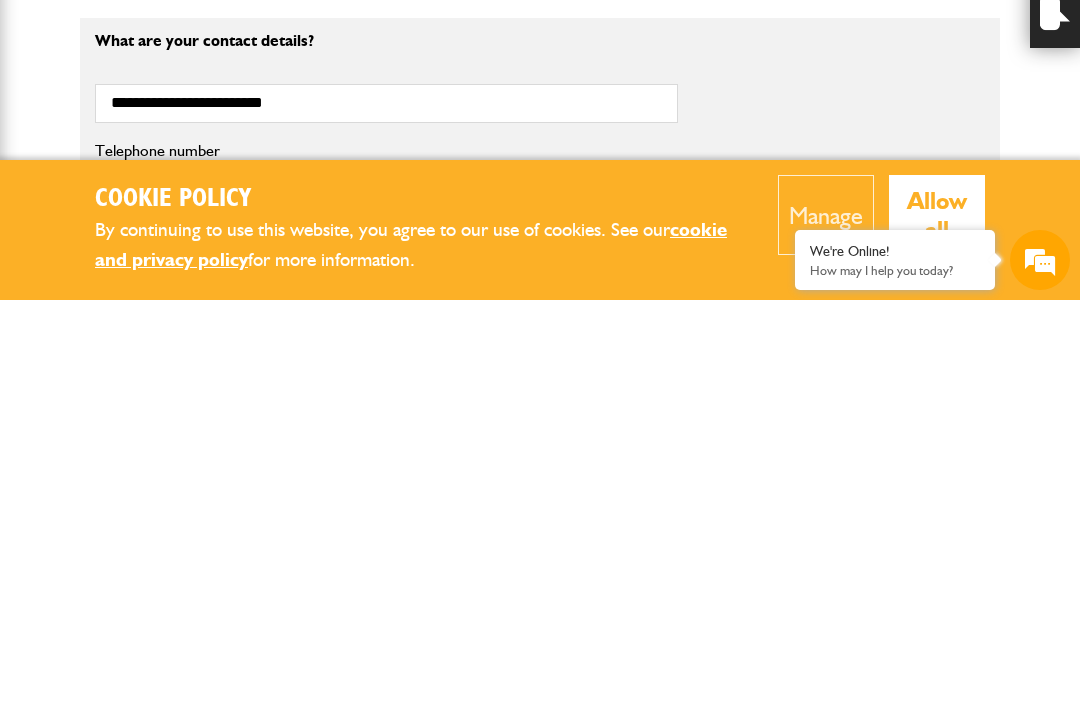 click on "Telephone number" at bounding box center [386, 586] 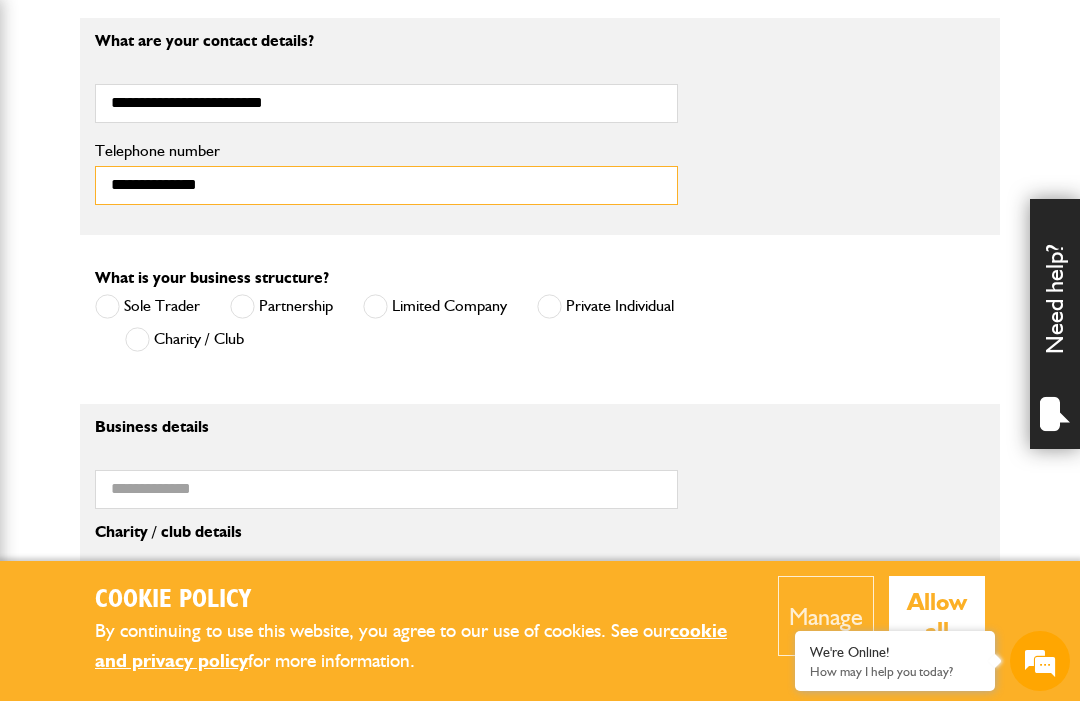 click on "**********" at bounding box center (386, 185) 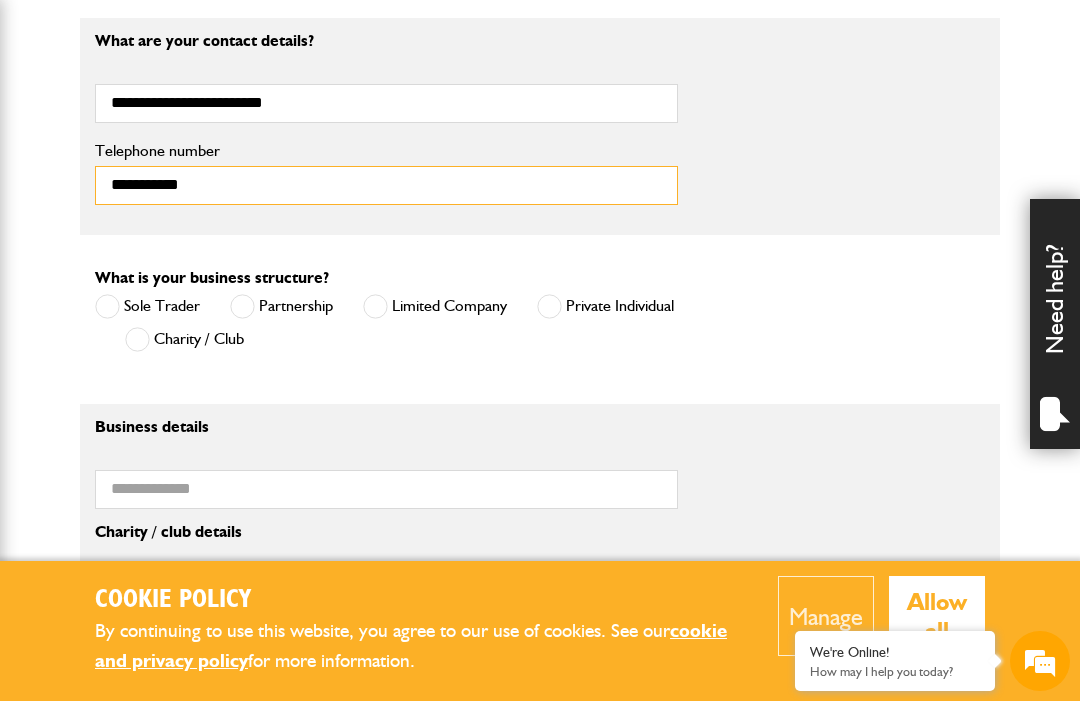 type on "**********" 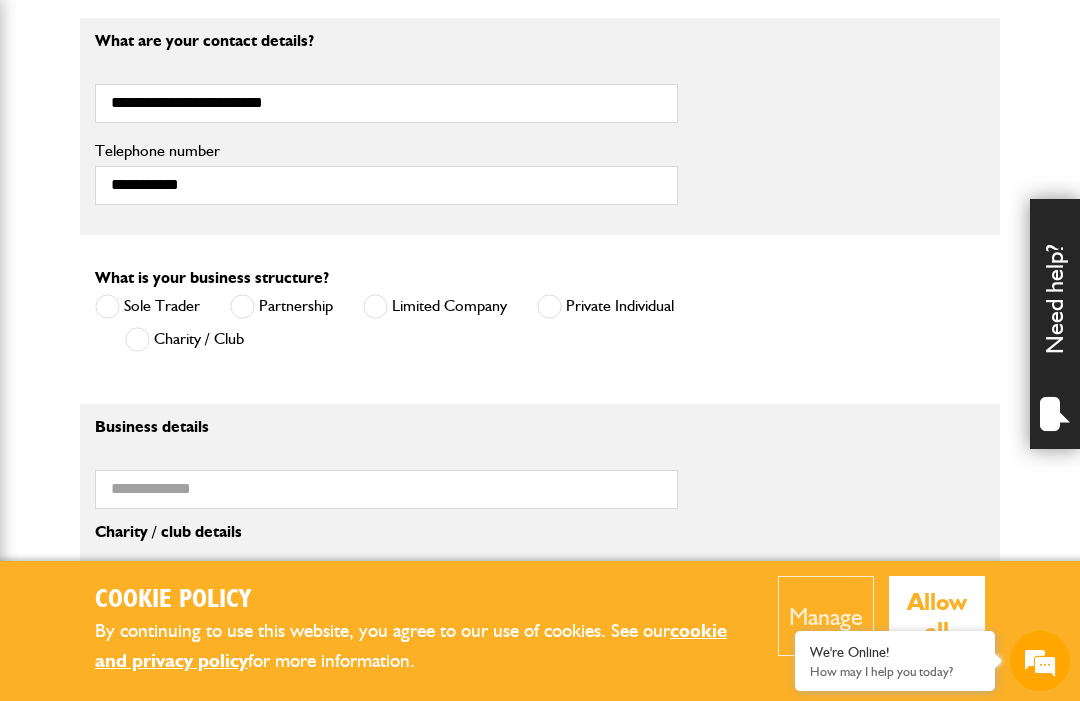 click at bounding box center (549, 306) 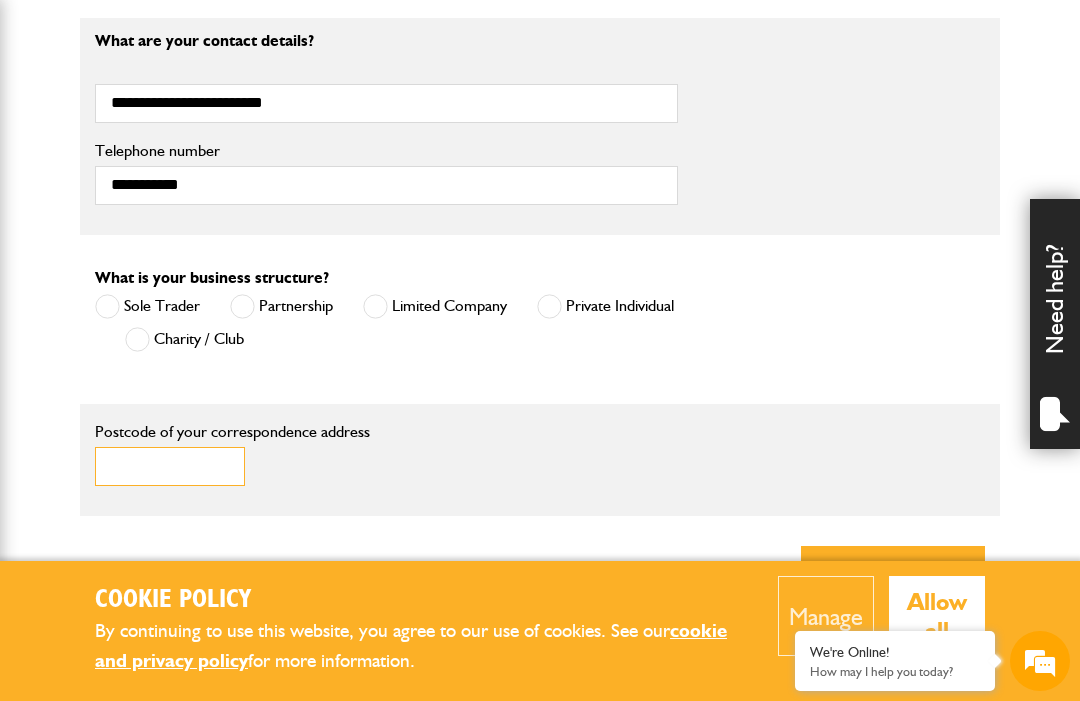click on "Postcode of your correspondence address" at bounding box center [170, 466] 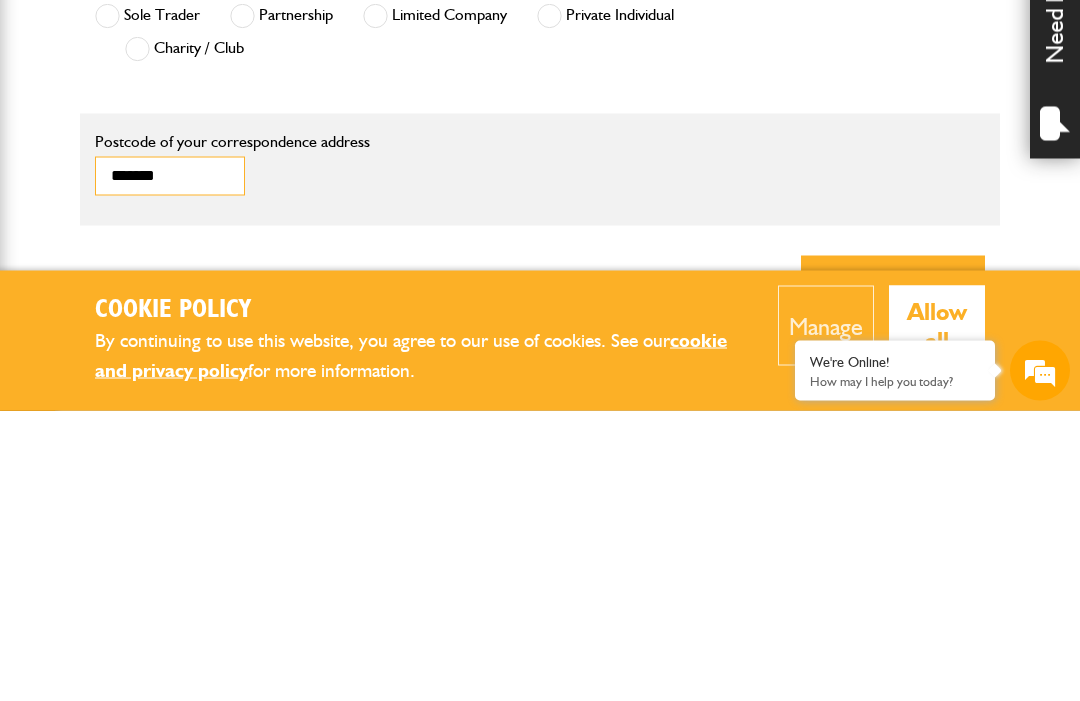 type on "*******" 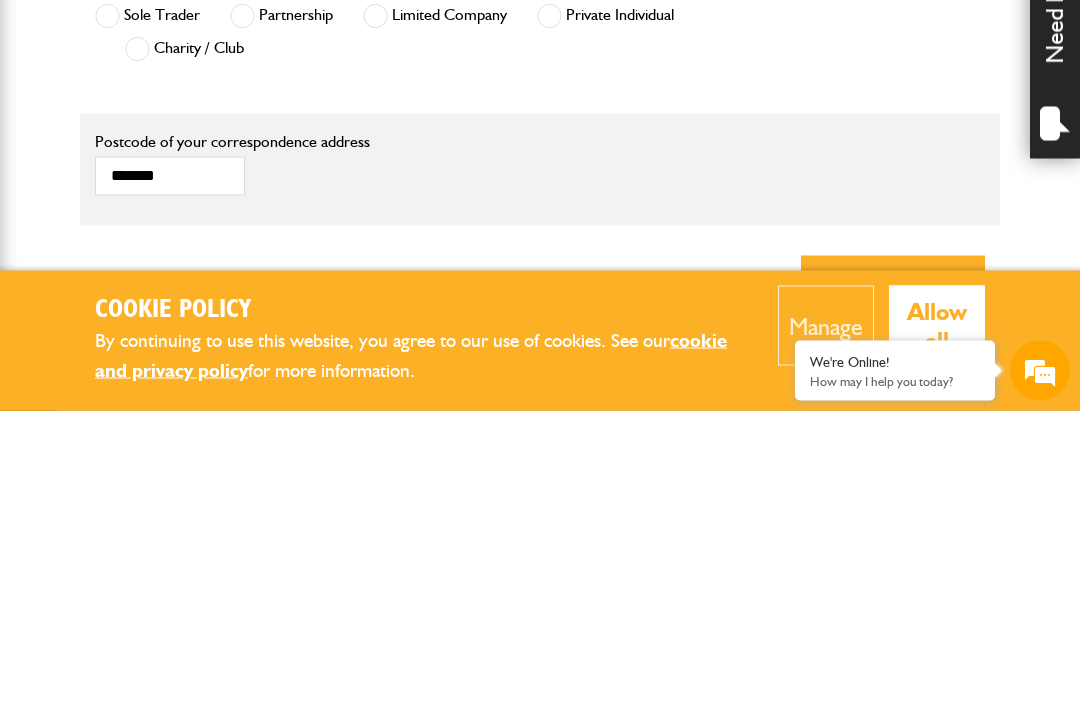 click on "Next" at bounding box center (893, 578) 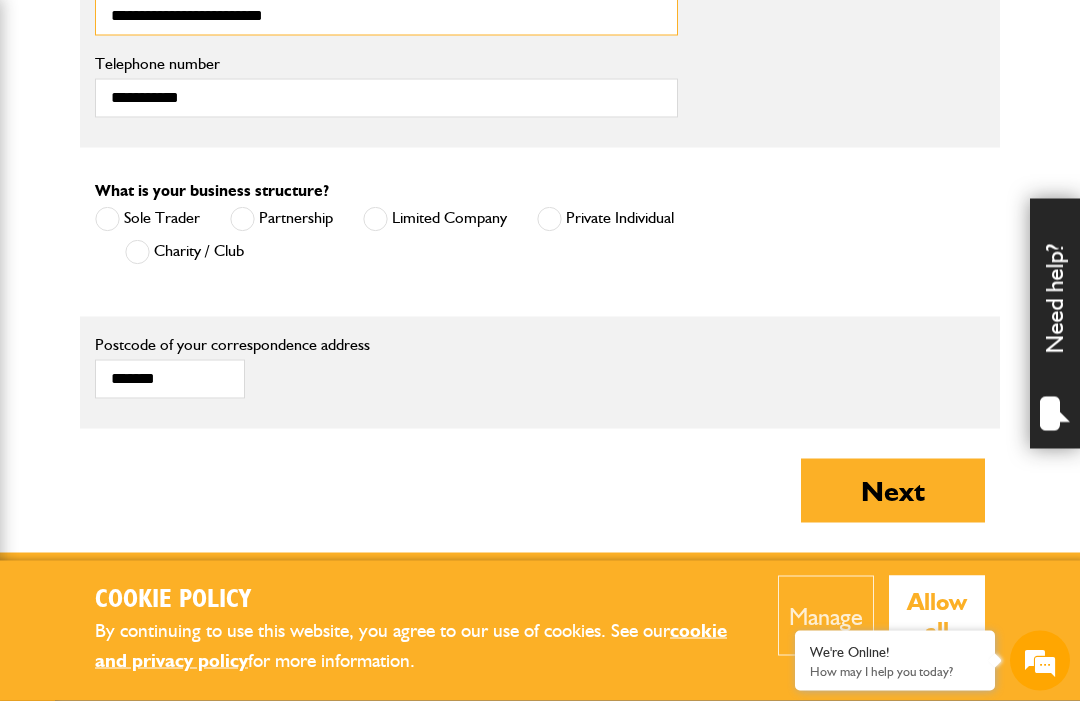 scroll, scrollTop: 1298, scrollLeft: 0, axis: vertical 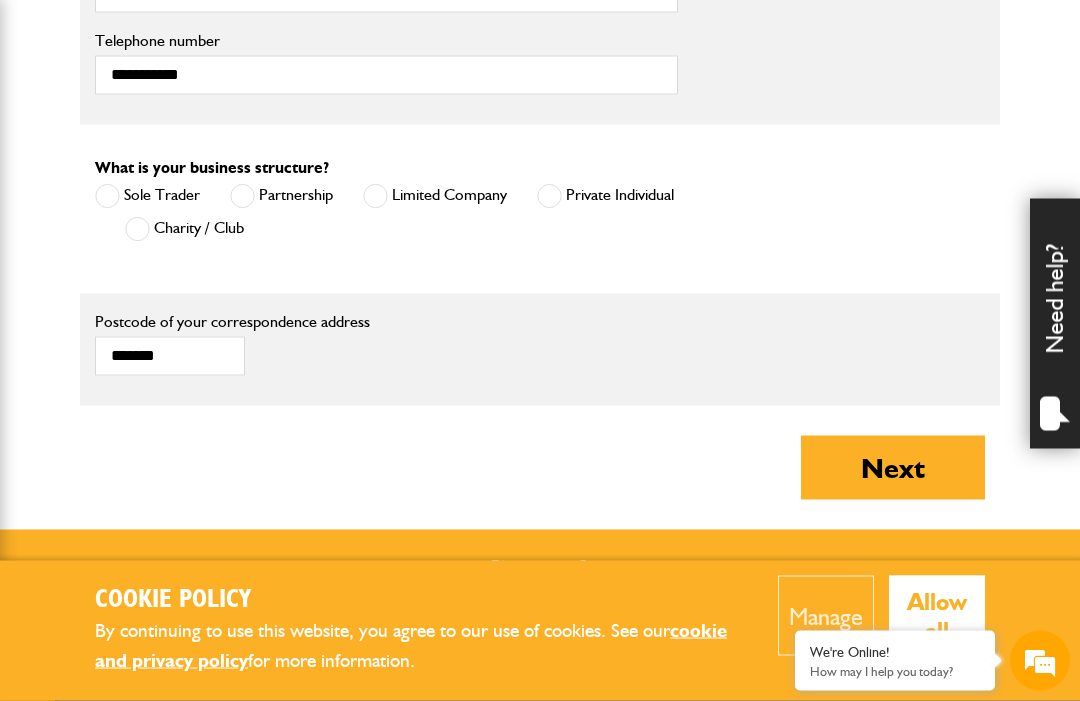 click on "Next" at bounding box center (893, 468) 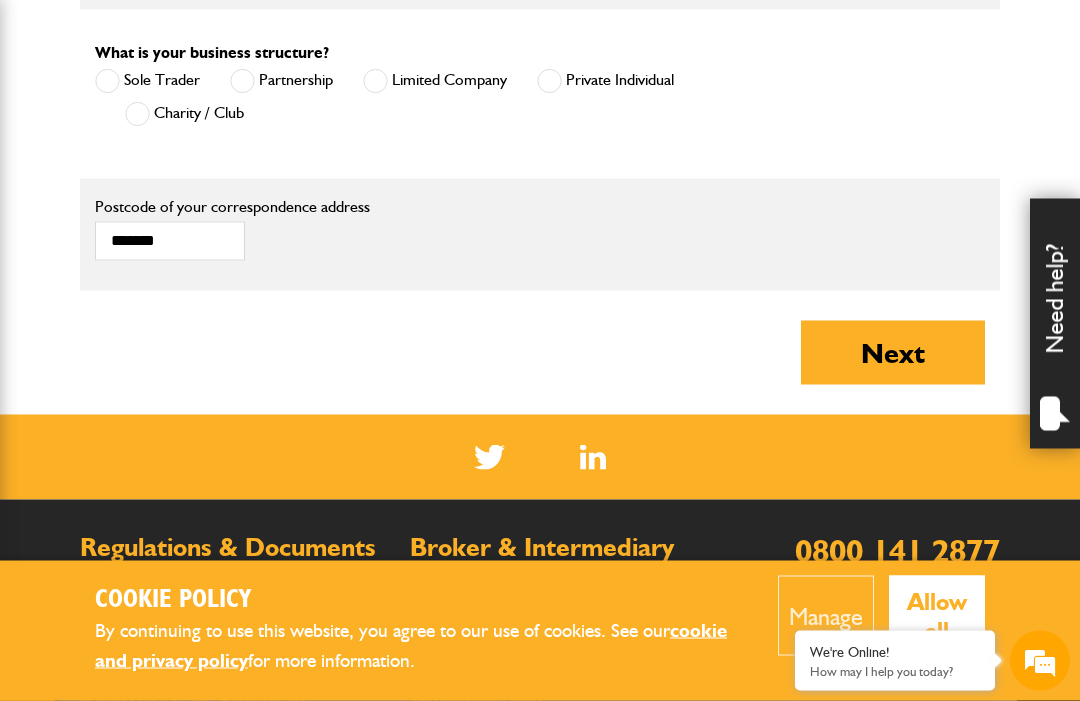 scroll, scrollTop: 1442, scrollLeft: 0, axis: vertical 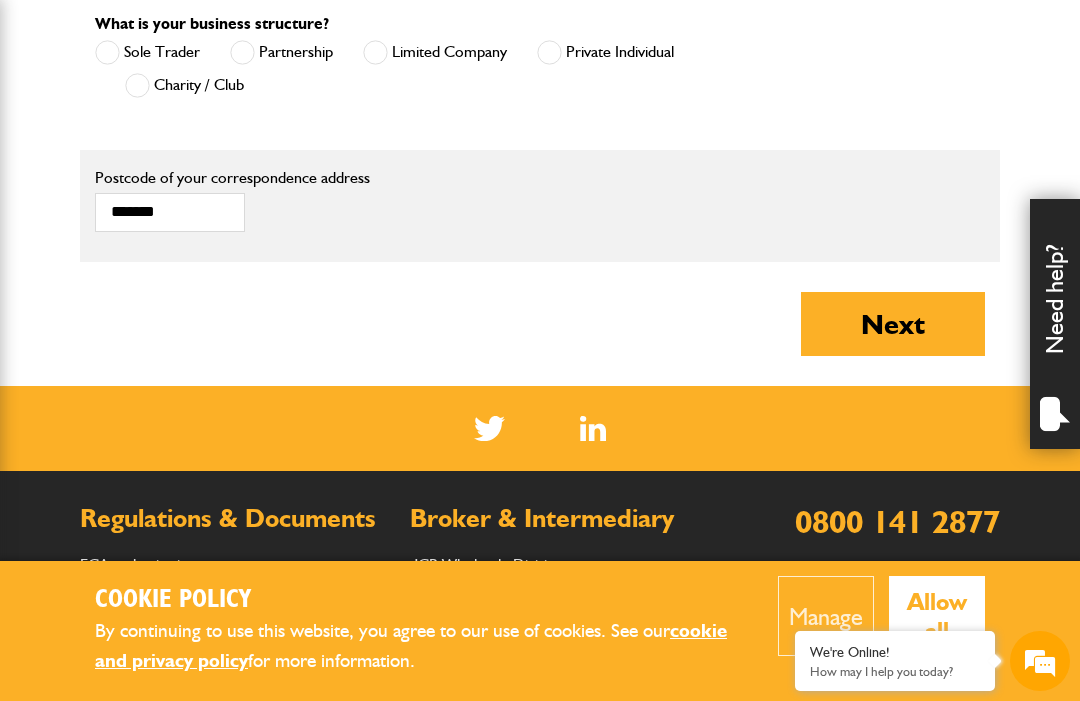 type on "**********" 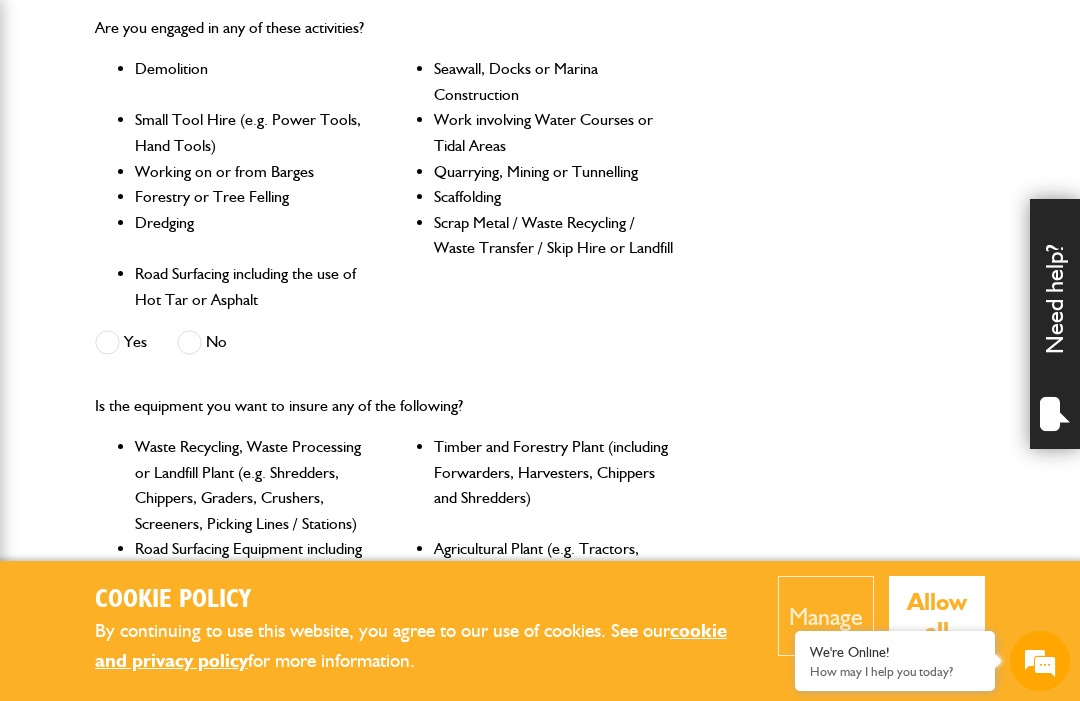scroll, scrollTop: 619, scrollLeft: 0, axis: vertical 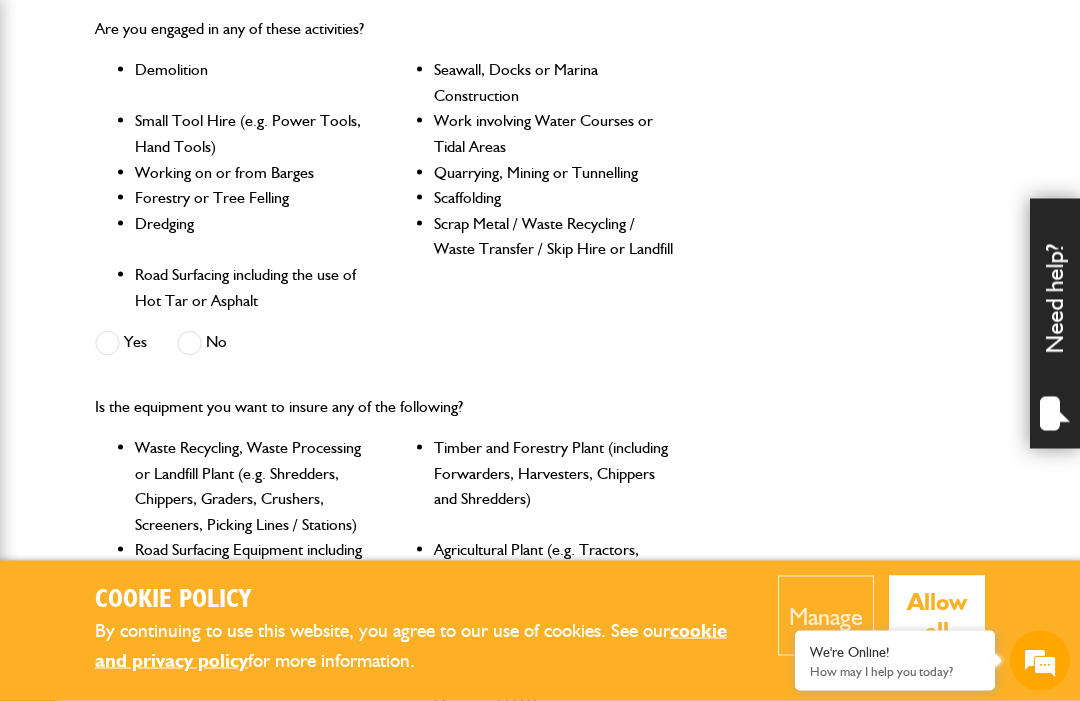 click on "No" at bounding box center (202, 343) 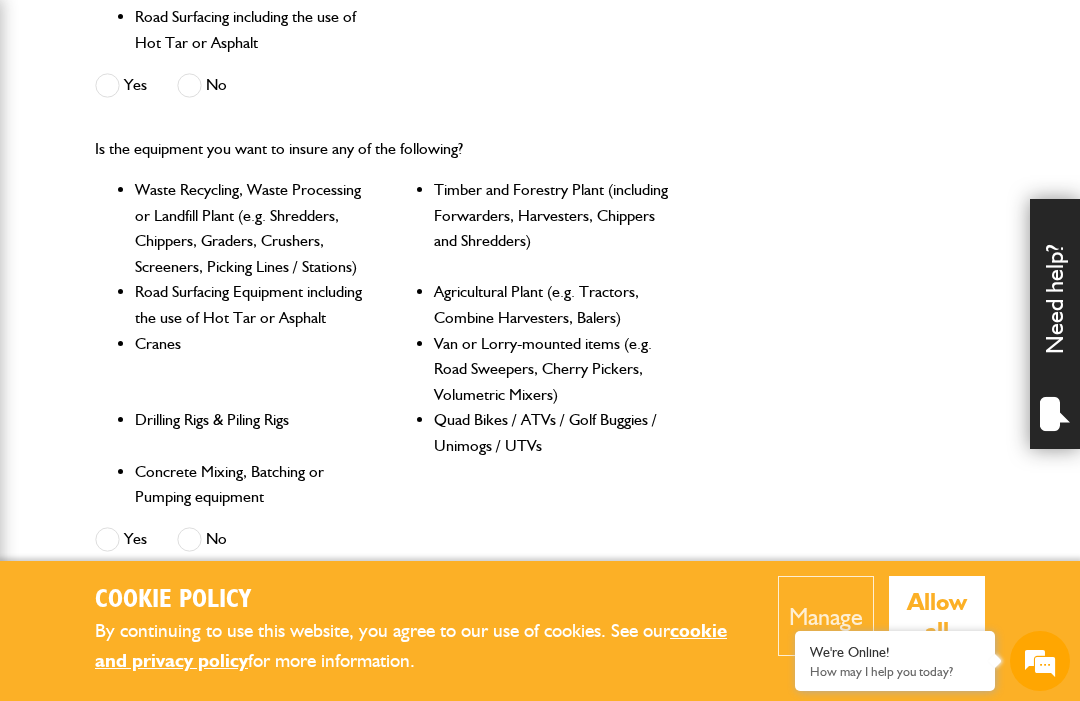 scroll, scrollTop: 876, scrollLeft: 0, axis: vertical 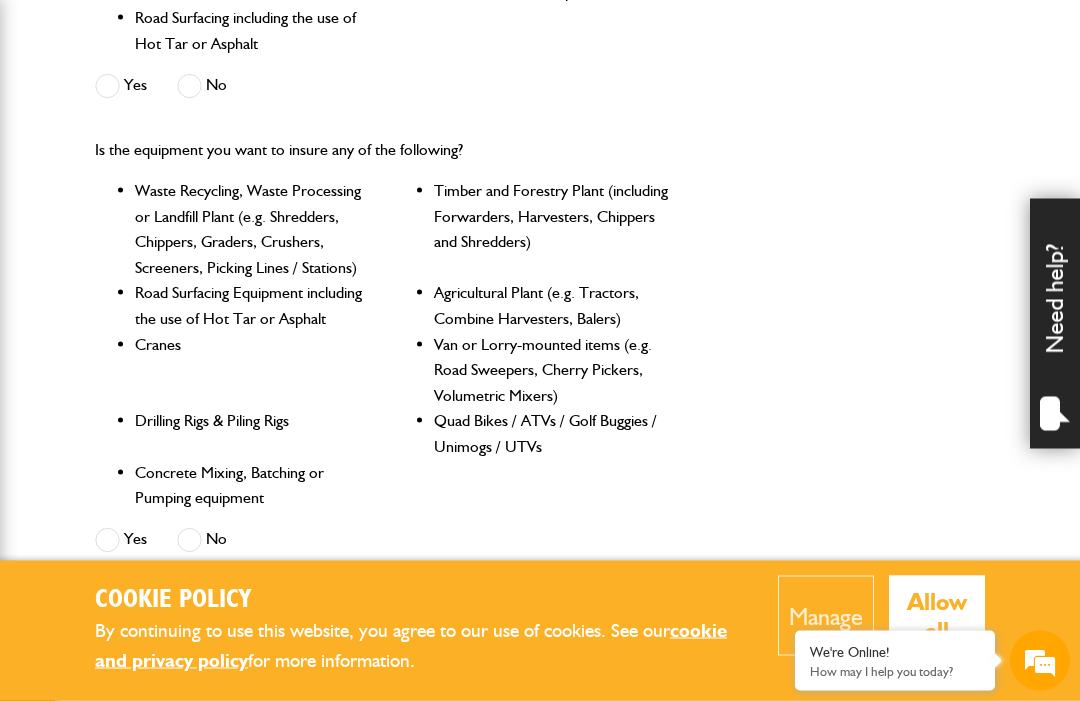 click on "Yes" at bounding box center [121, 540] 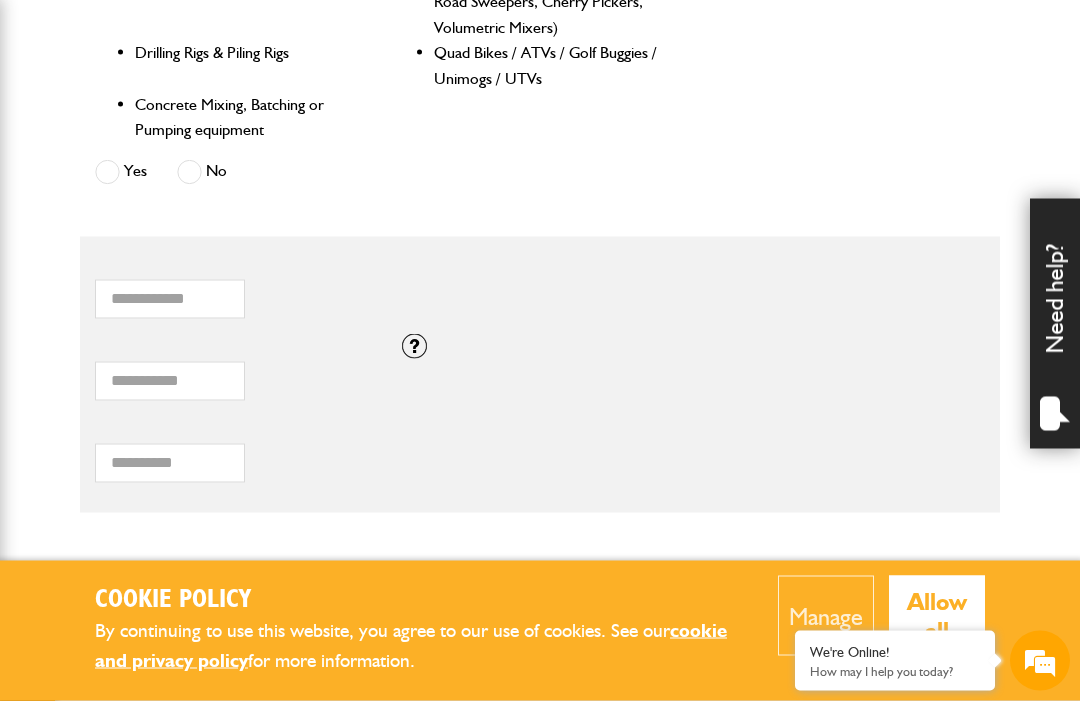 scroll, scrollTop: 1296, scrollLeft: 0, axis: vertical 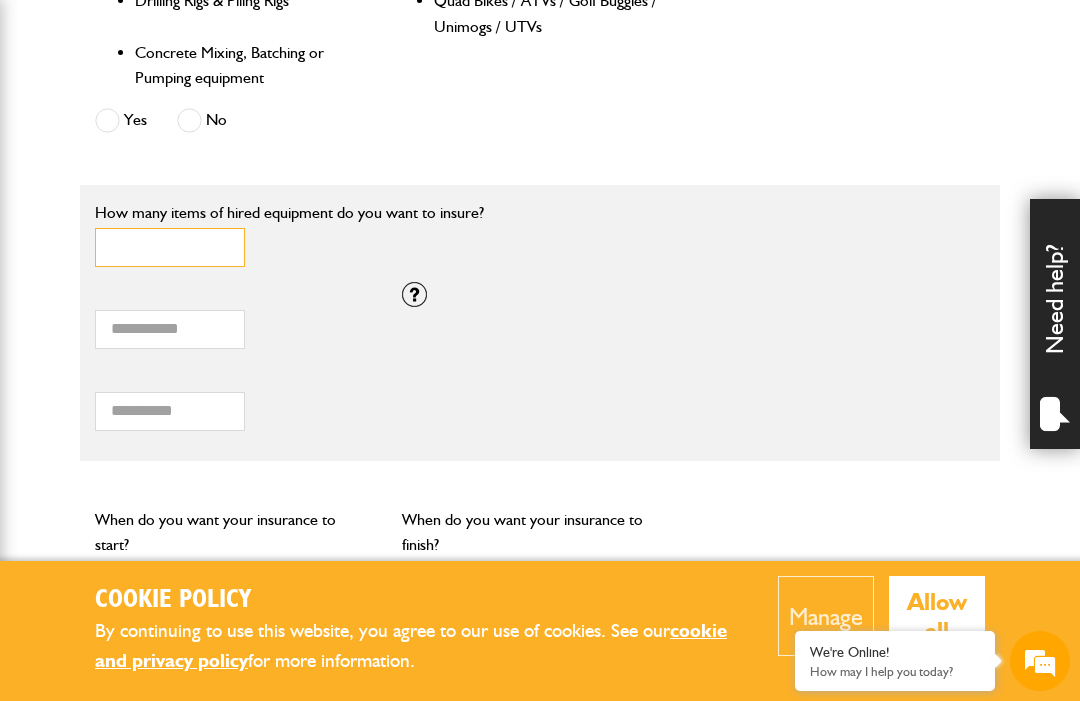 click on "*" at bounding box center (170, 247) 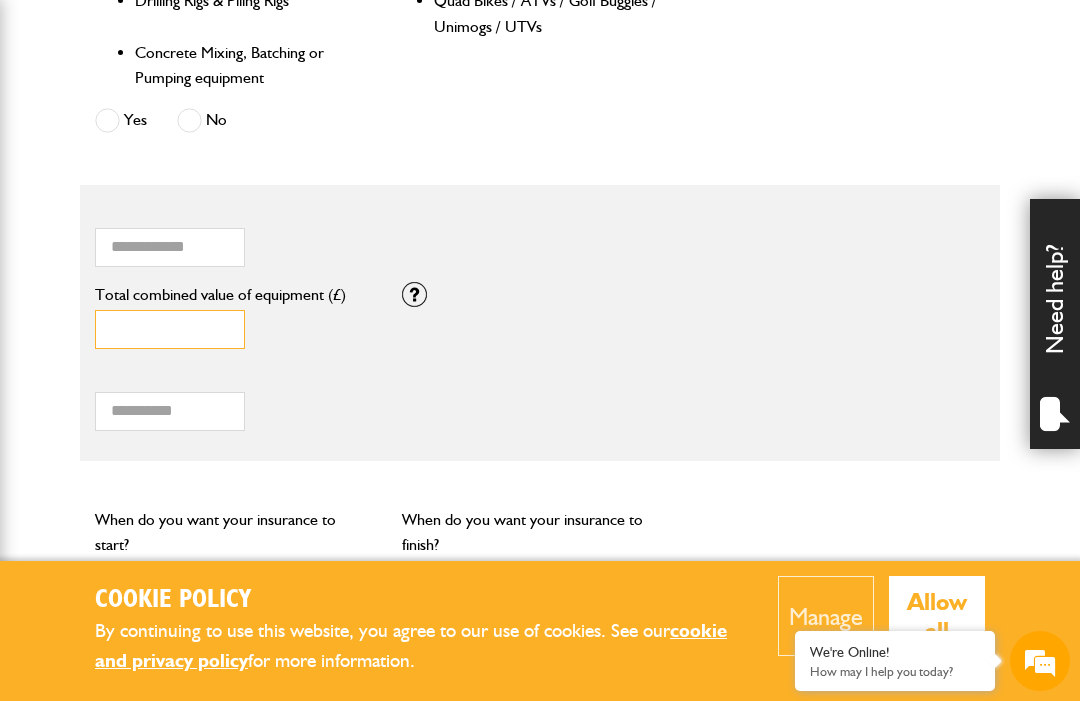click on "*" at bounding box center (170, 329) 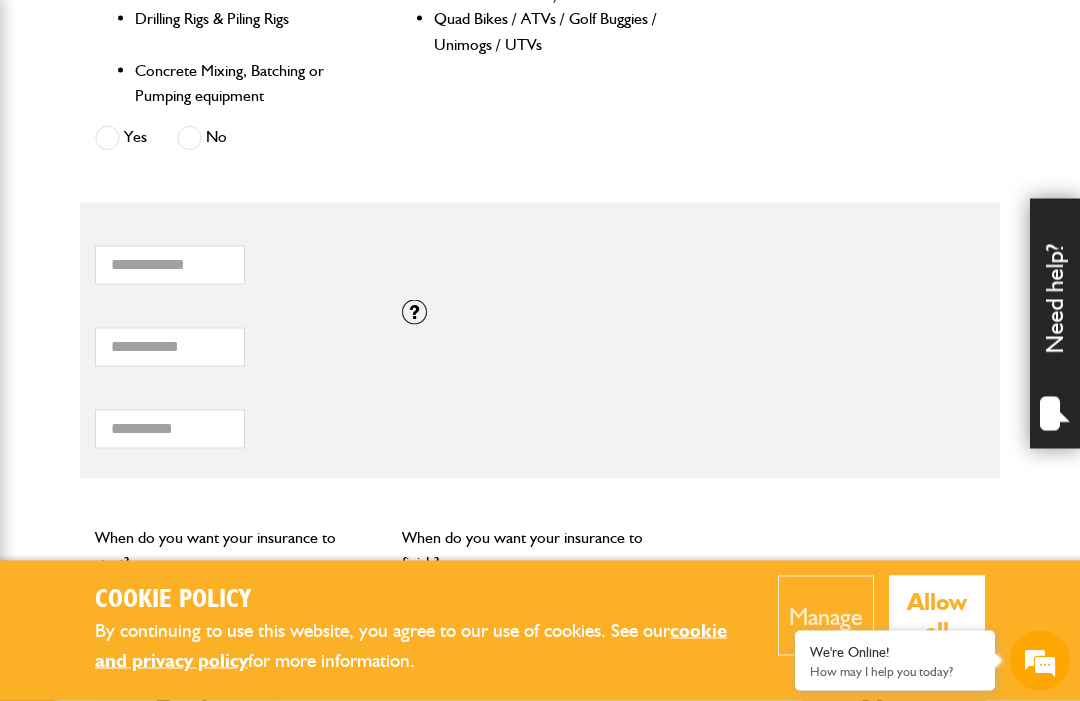 scroll, scrollTop: 1275, scrollLeft: 0, axis: vertical 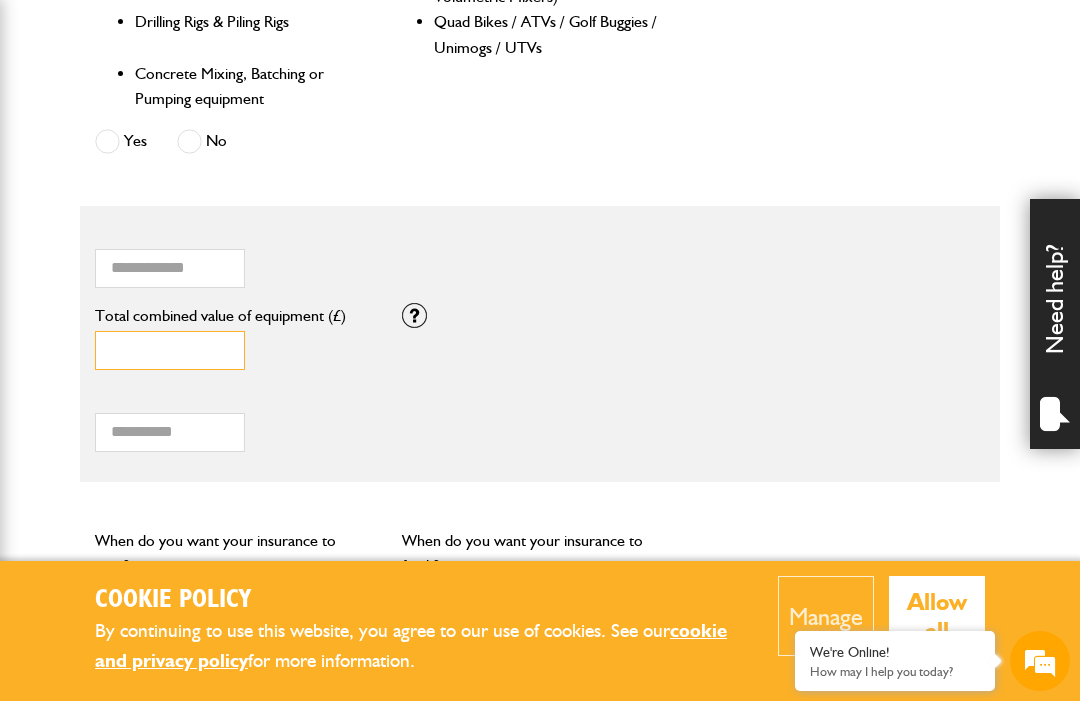 type on "****" 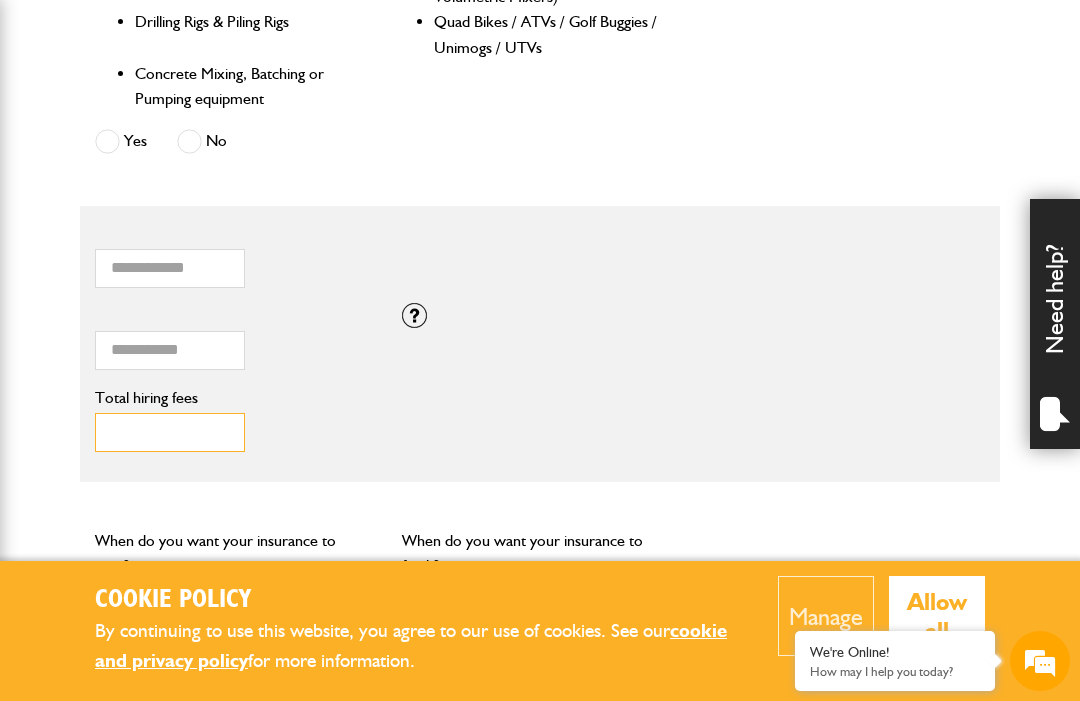 click on "Total hiring fees" at bounding box center [170, 432] 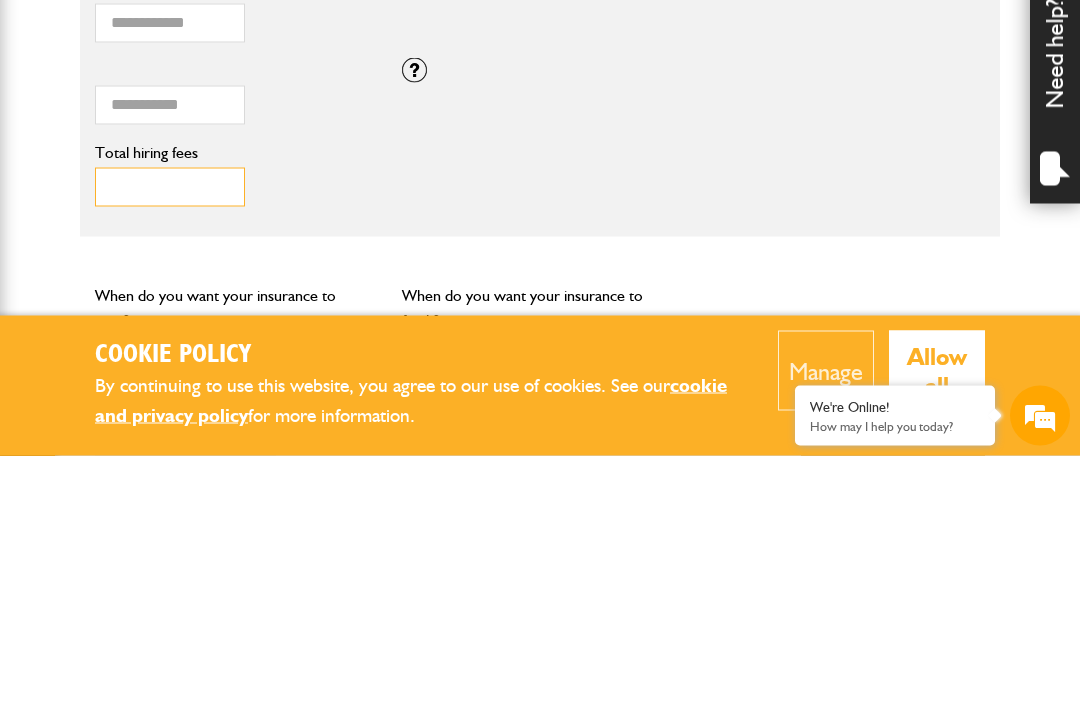 type on "****" 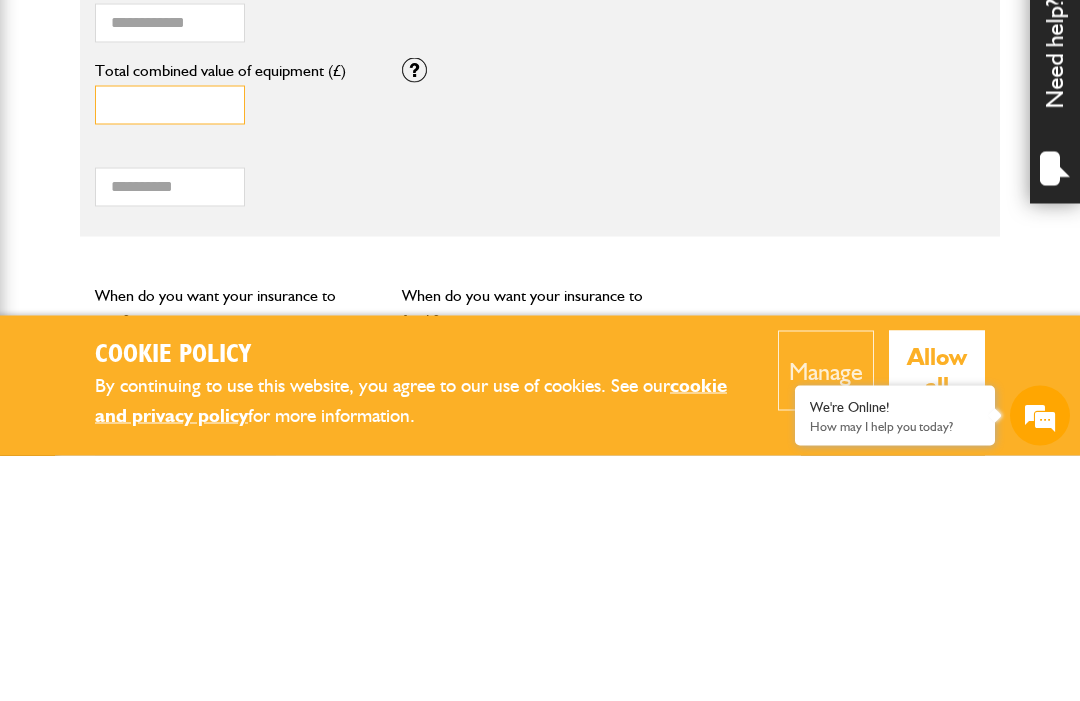 click on "****" at bounding box center (170, 350) 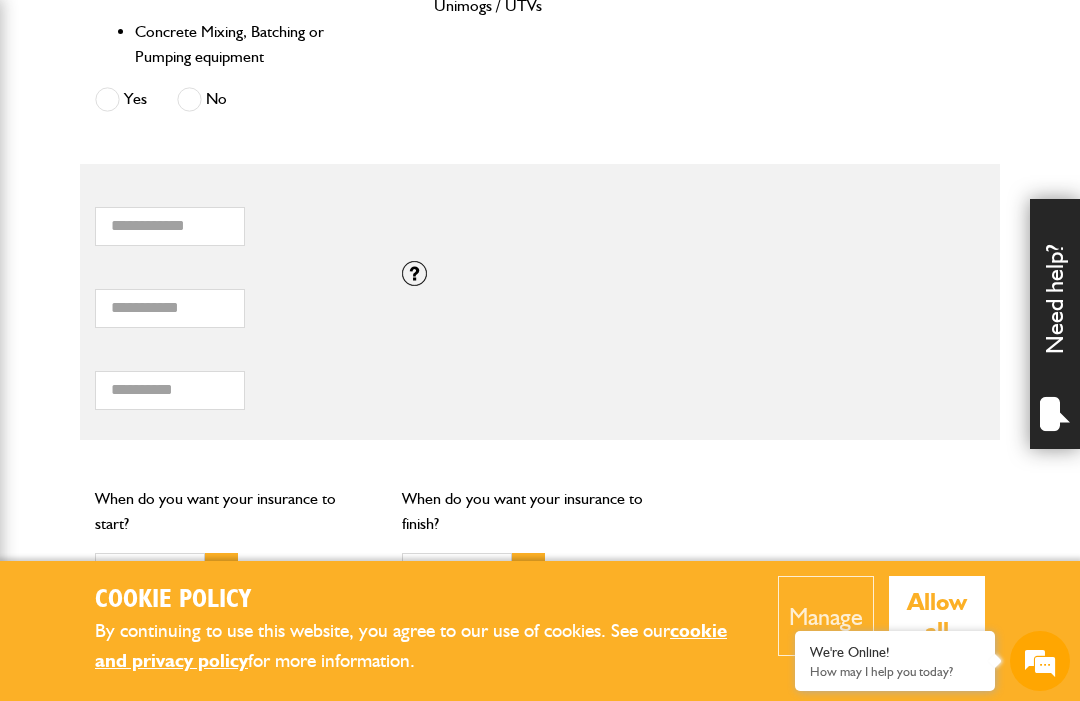 scroll, scrollTop: 1310, scrollLeft: 0, axis: vertical 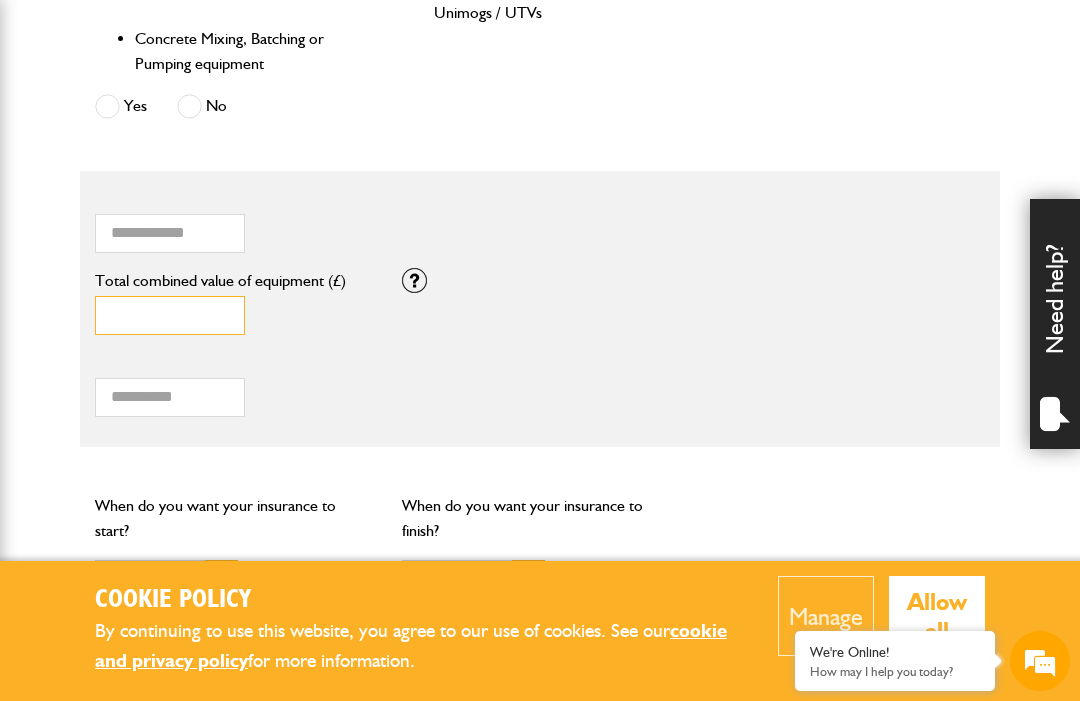 type on "*****" 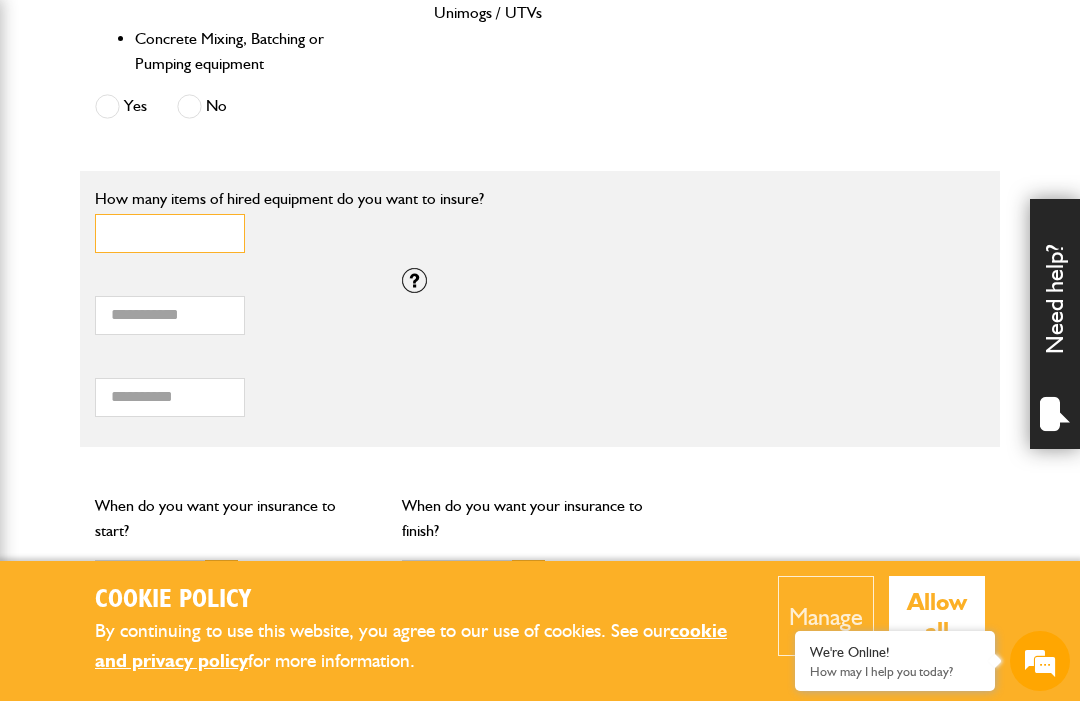 click on "*****" at bounding box center [170, 233] 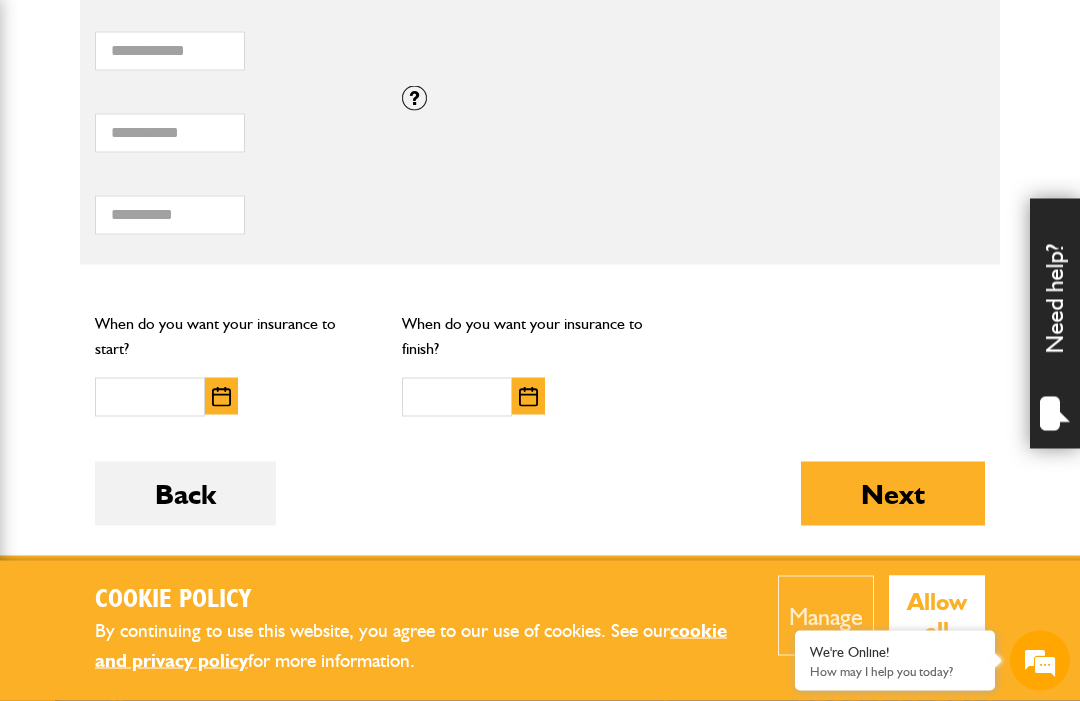 scroll, scrollTop: 1507, scrollLeft: 0, axis: vertical 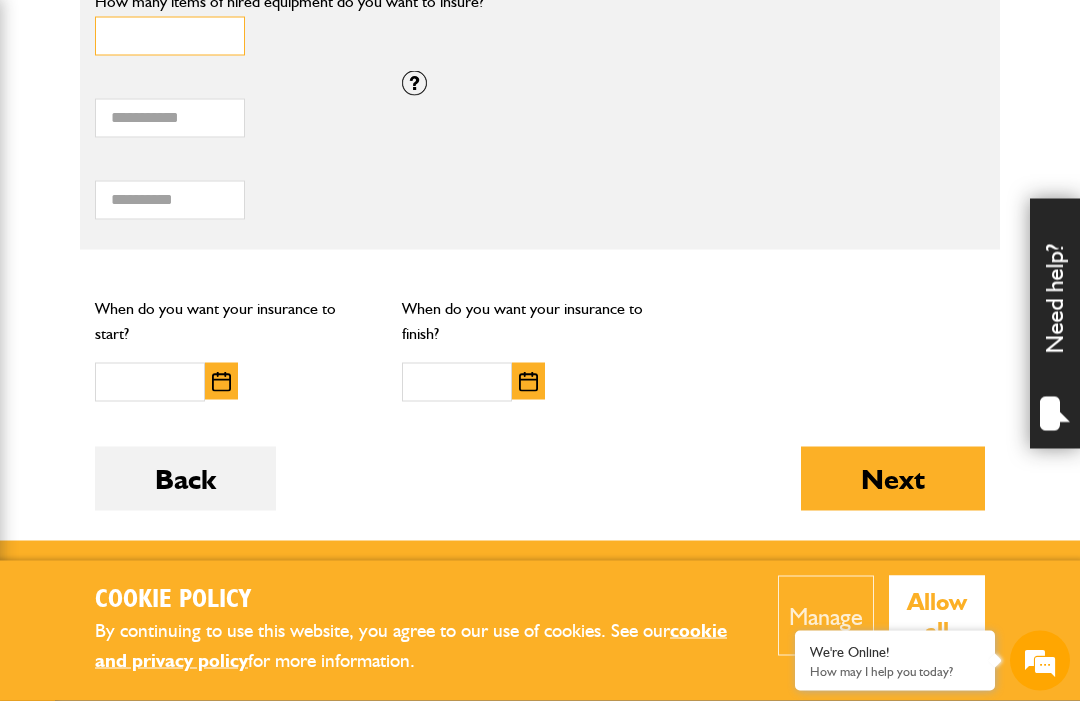 type on "*" 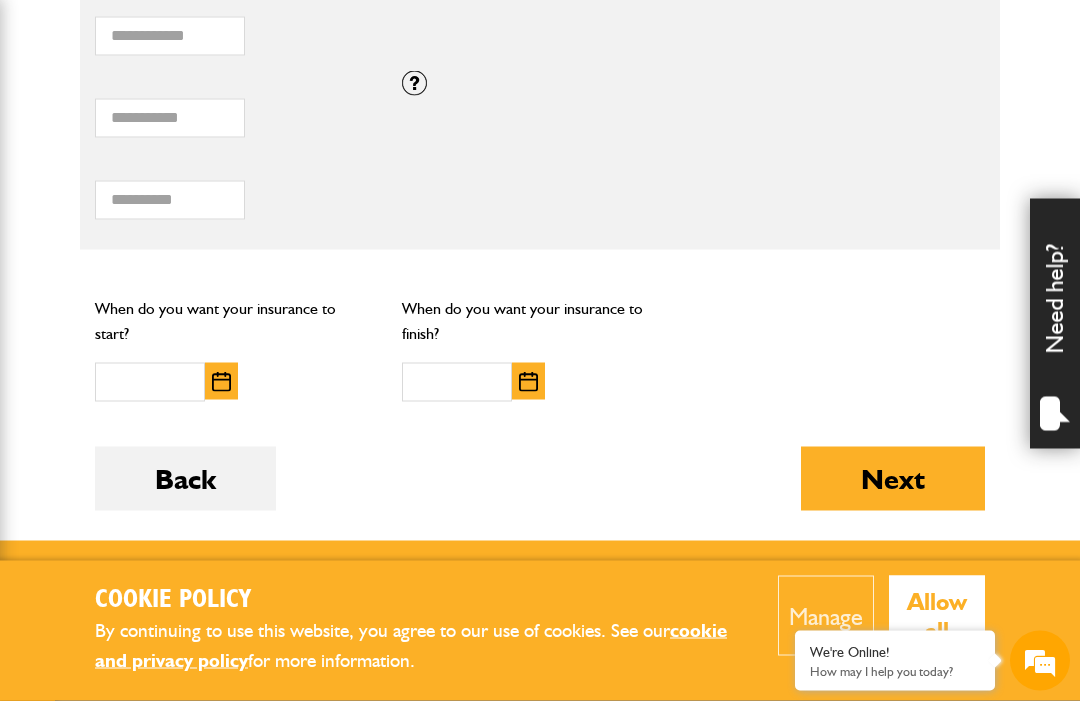 click at bounding box center [221, 382] 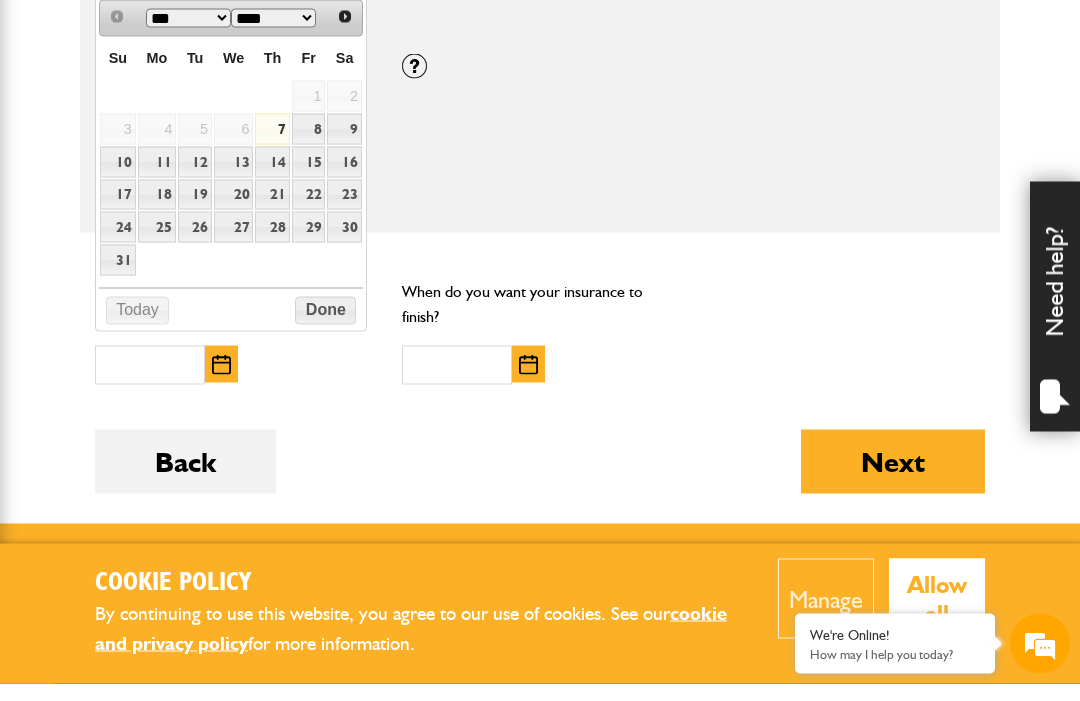 click on "11" at bounding box center [157, 179] 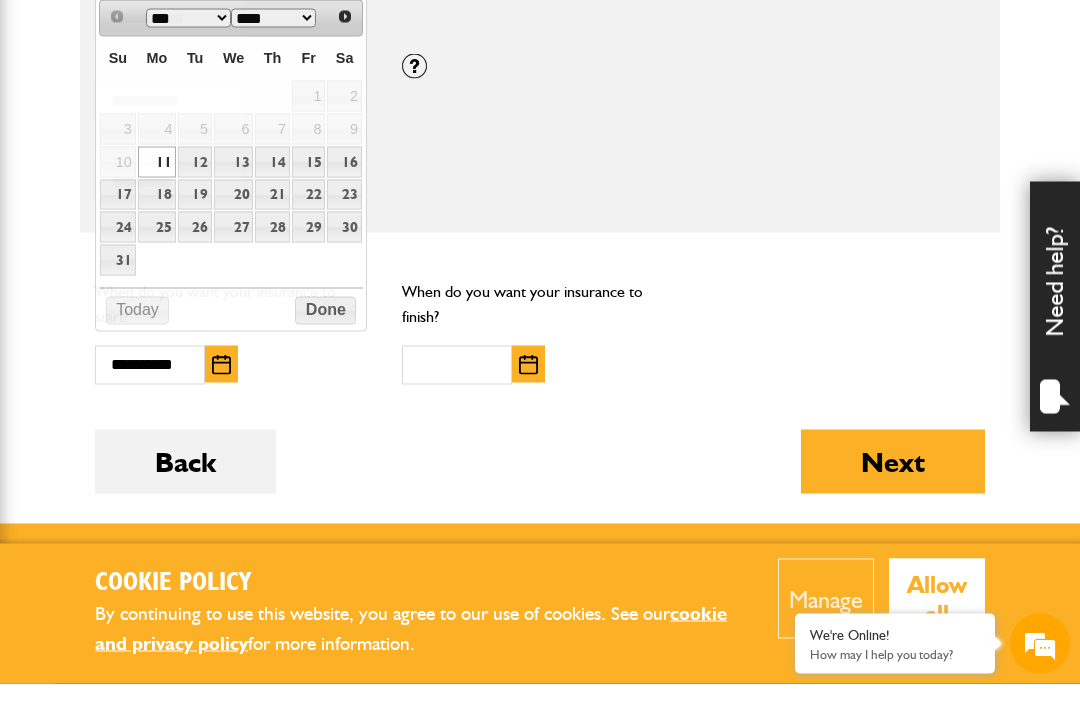 scroll, scrollTop: 1525, scrollLeft: 0, axis: vertical 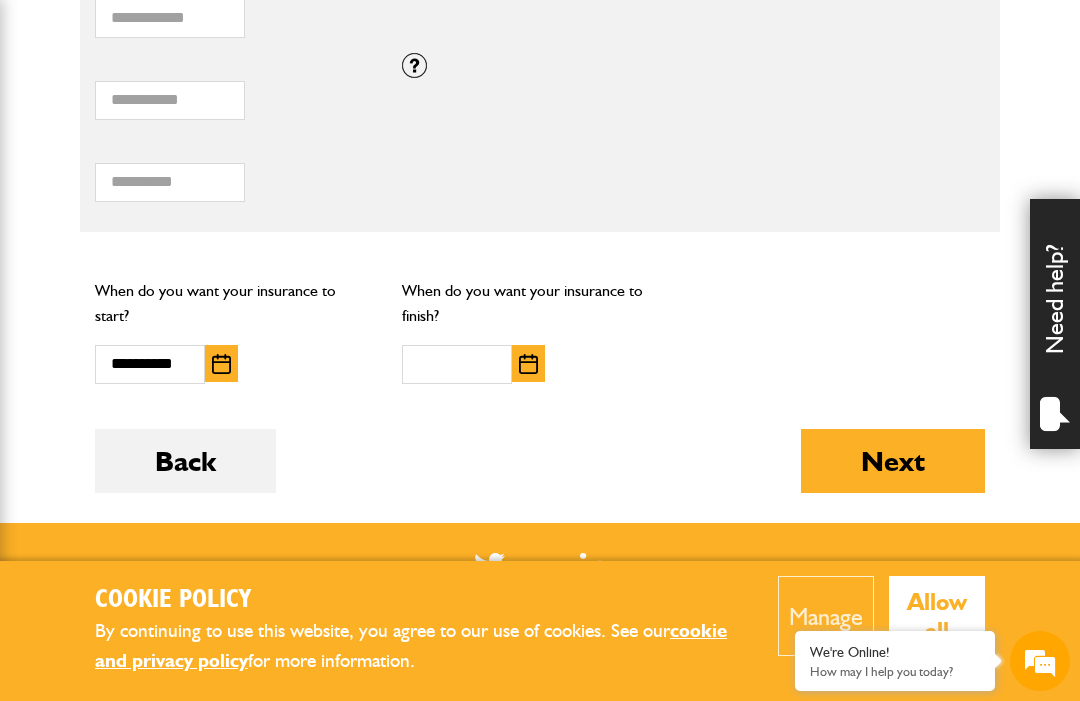 click at bounding box center [528, 364] 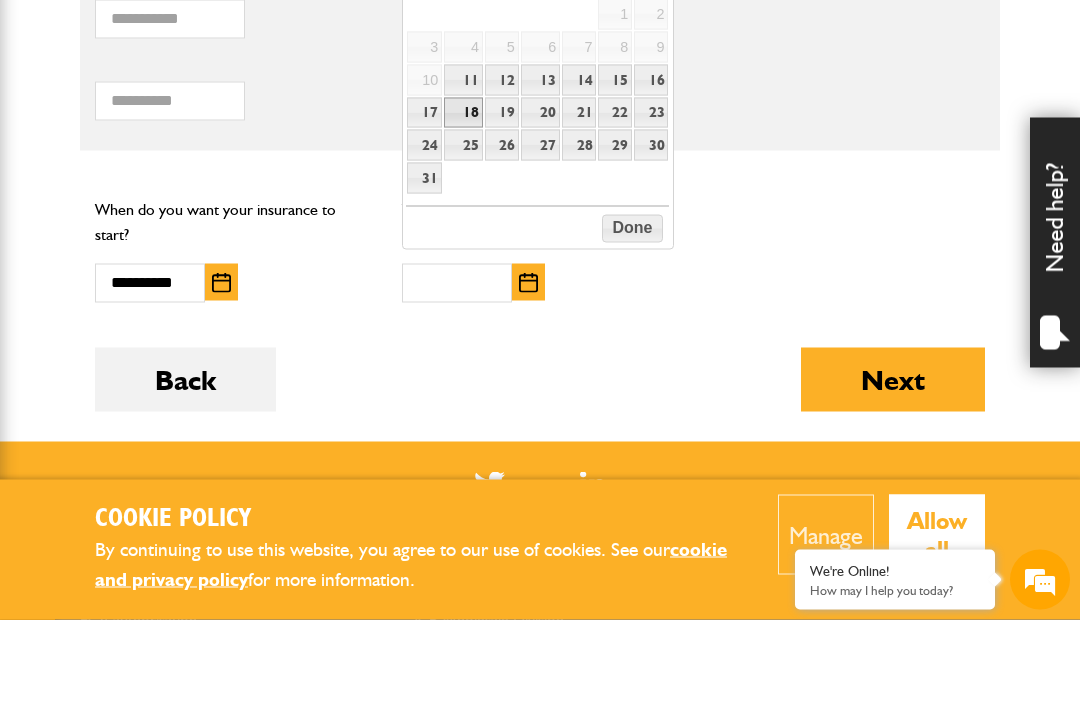 click on "18" at bounding box center [463, 194] 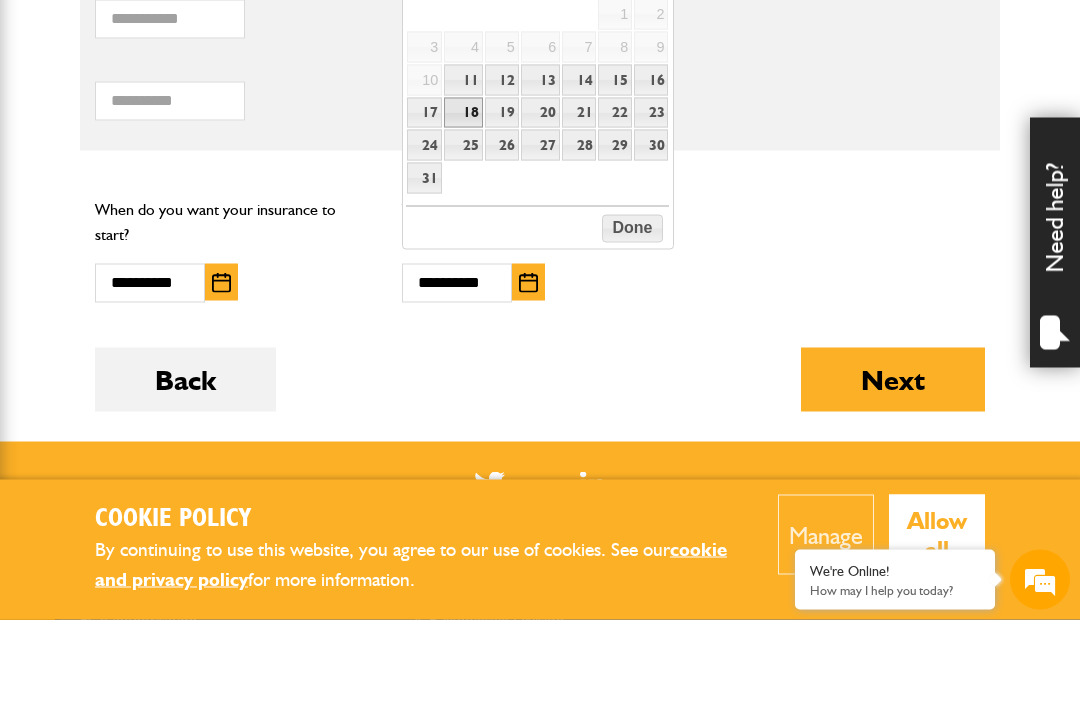 scroll, scrollTop: 1607, scrollLeft: 0, axis: vertical 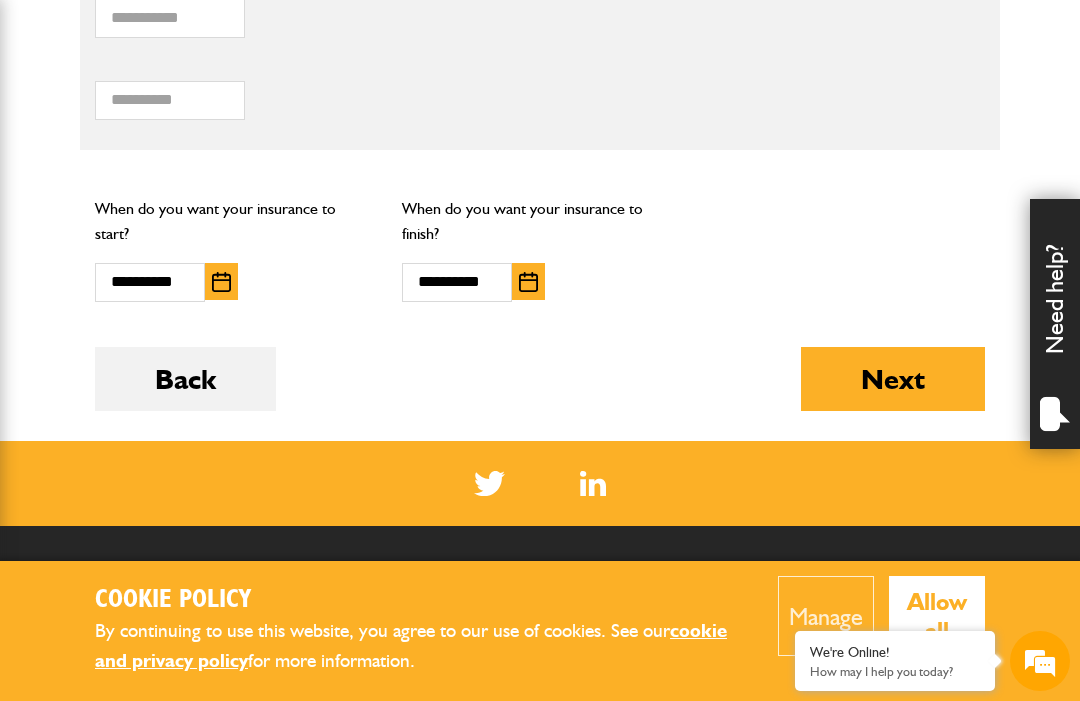 click on "Next" at bounding box center (893, 379) 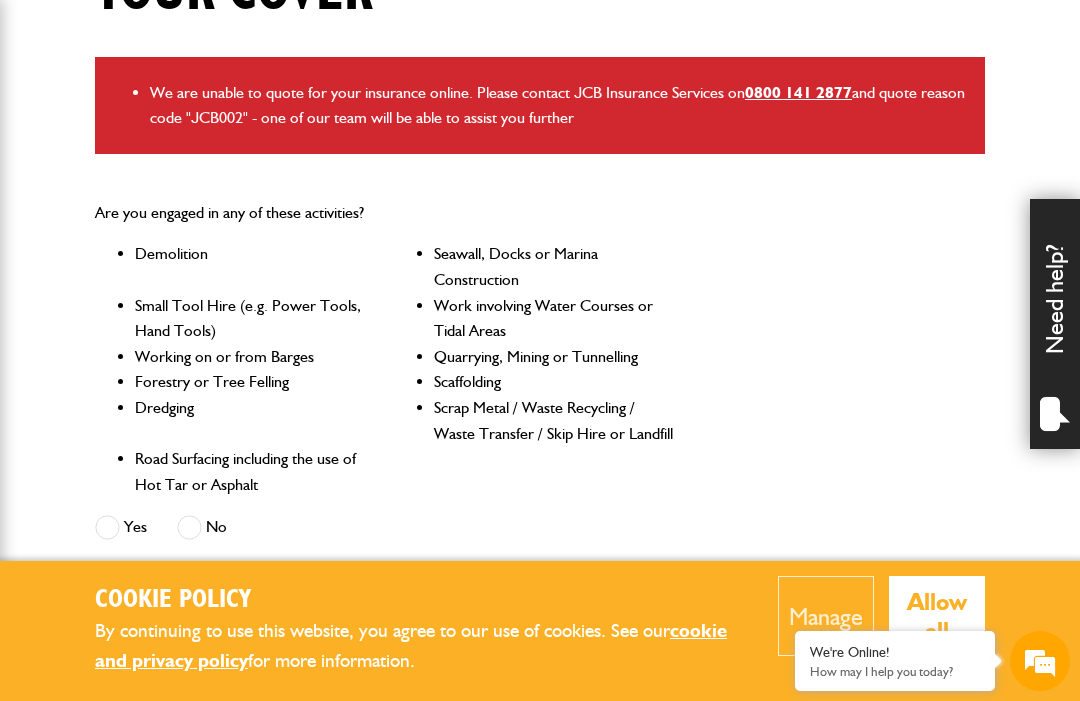 scroll, scrollTop: 560, scrollLeft: 0, axis: vertical 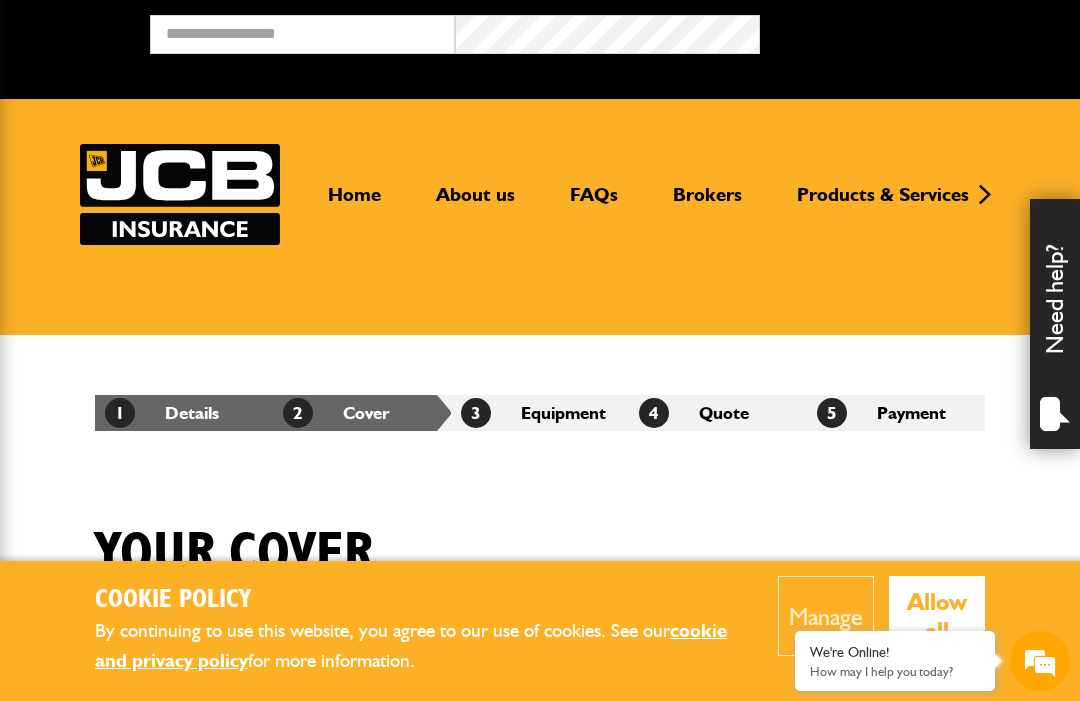 click on "Broker Login" at bounding box center [540, 49] 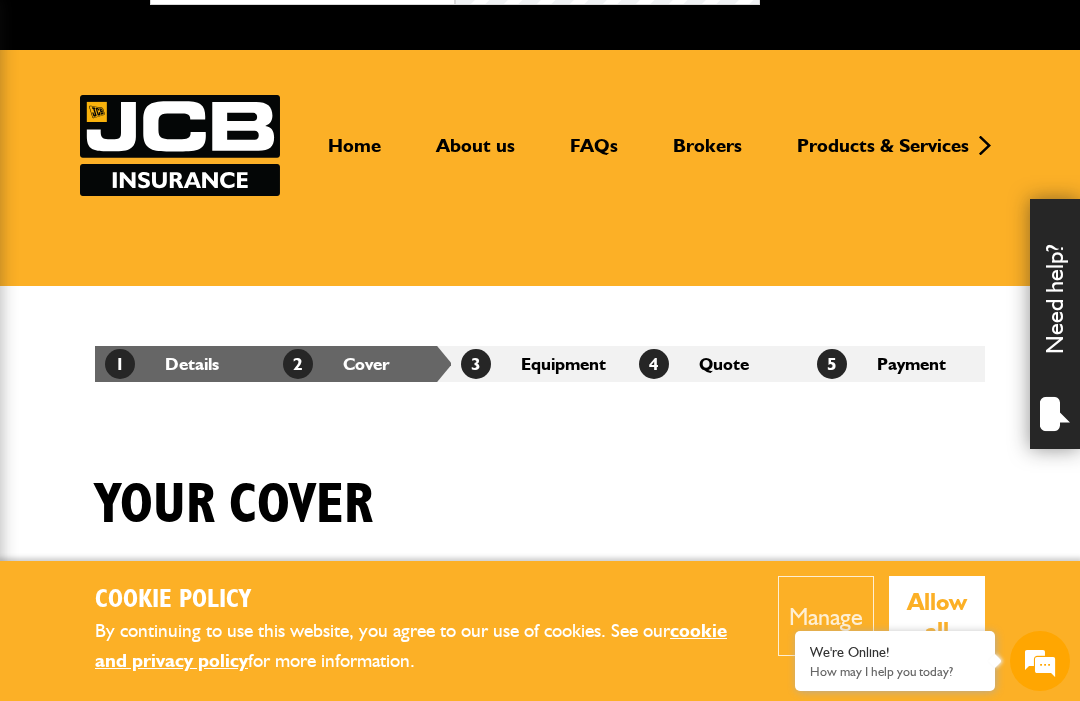 scroll, scrollTop: 0, scrollLeft: 0, axis: both 